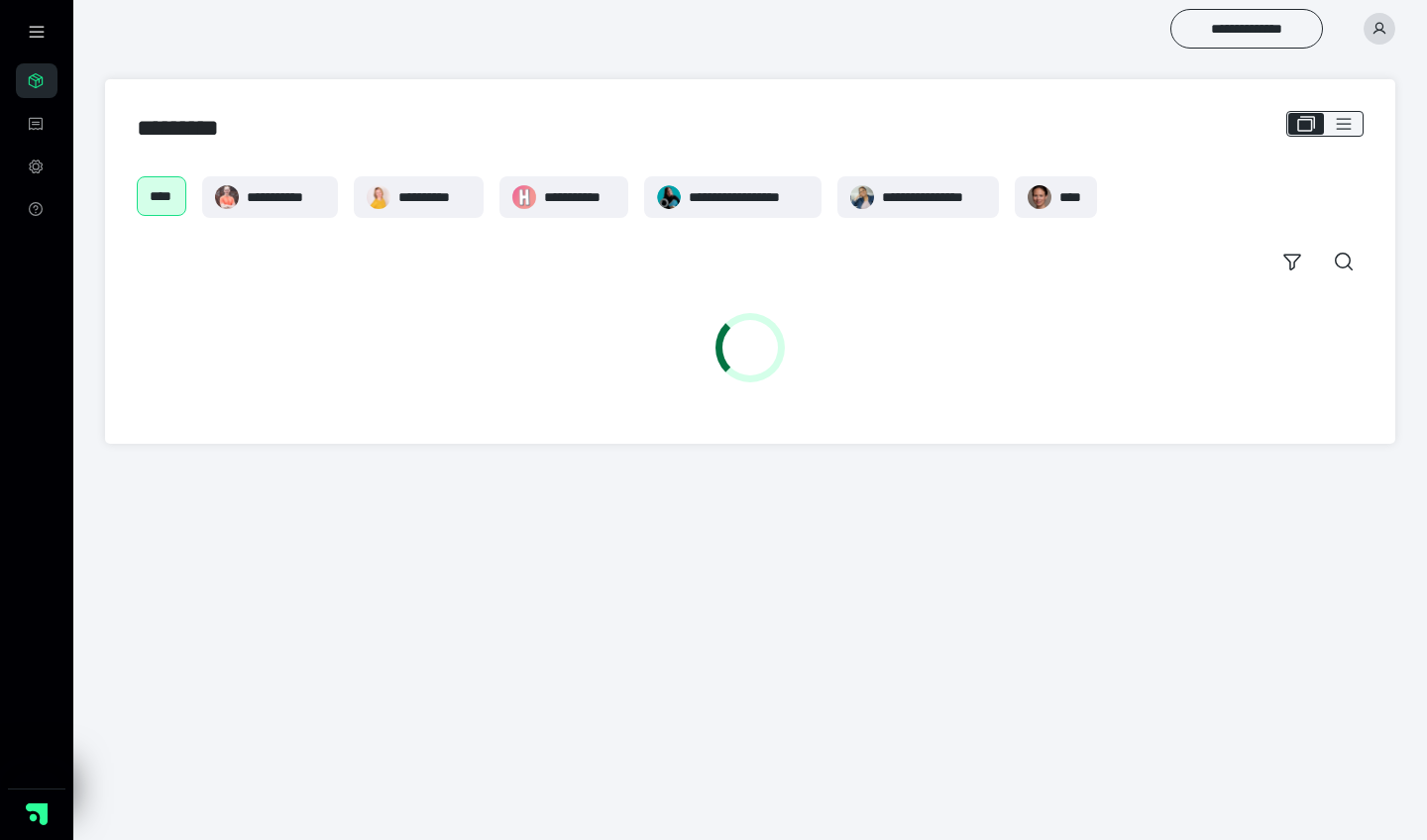 scroll, scrollTop: 0, scrollLeft: 0, axis: both 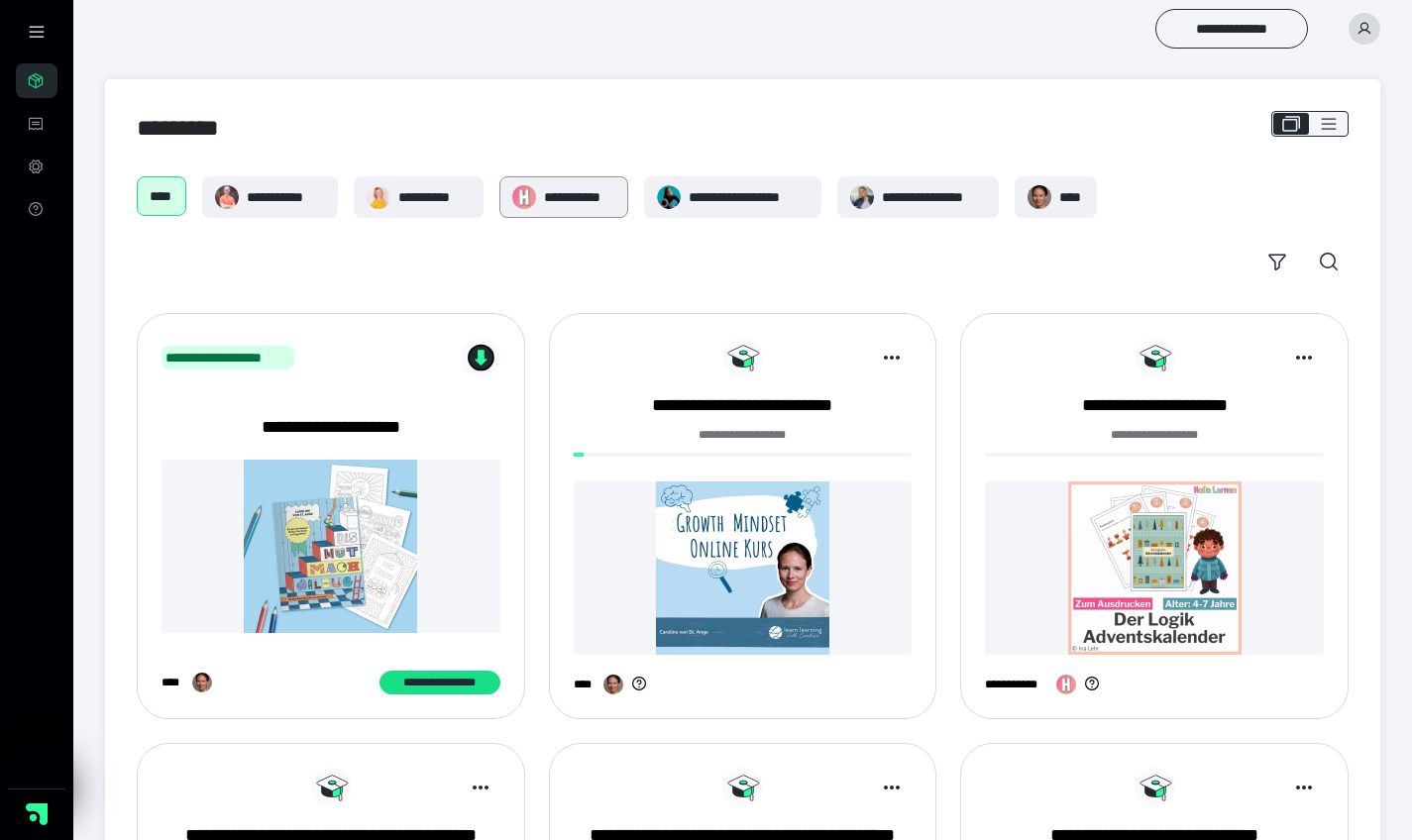 click on "**********" at bounding box center [580, 197] 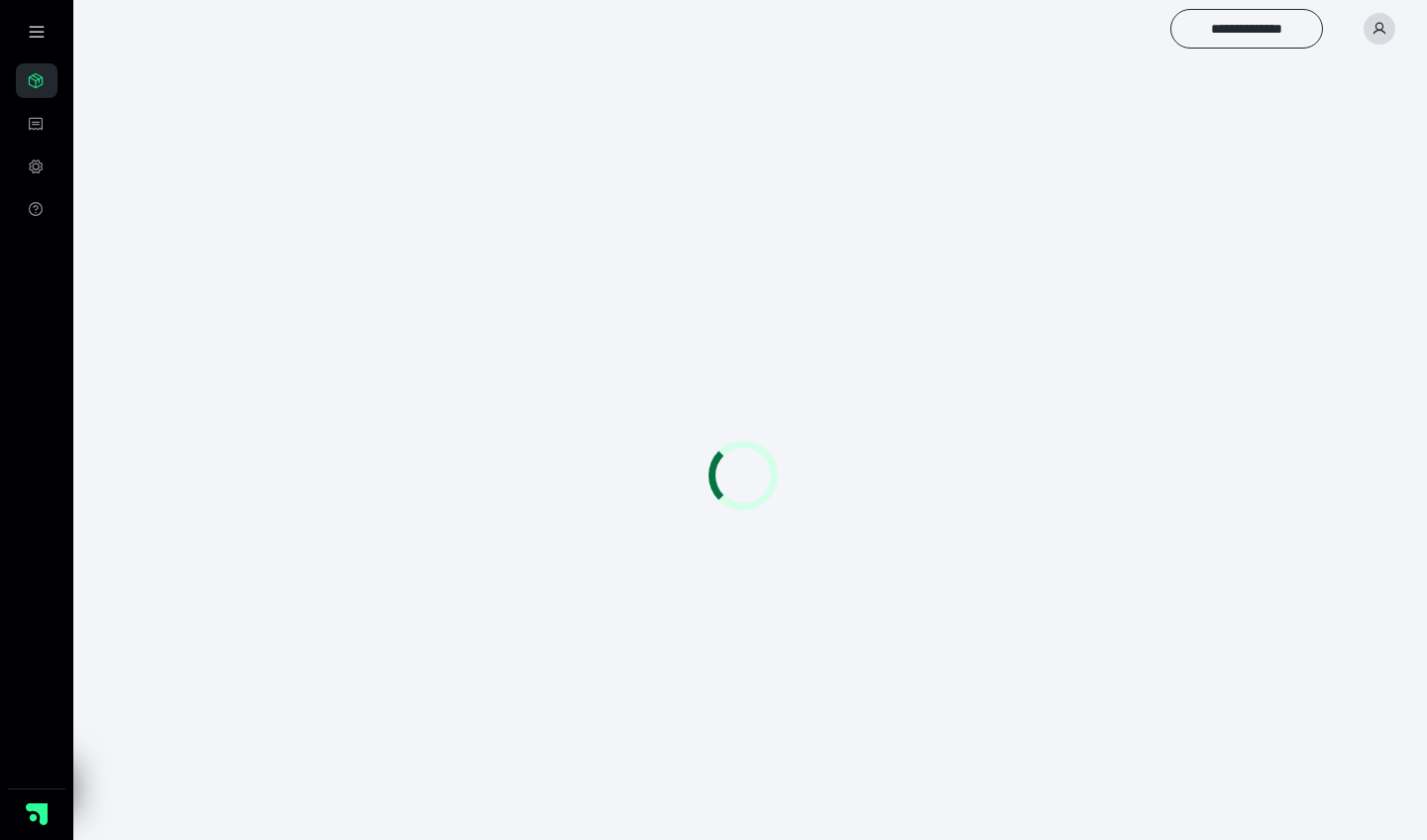 scroll, scrollTop: 0, scrollLeft: 0, axis: both 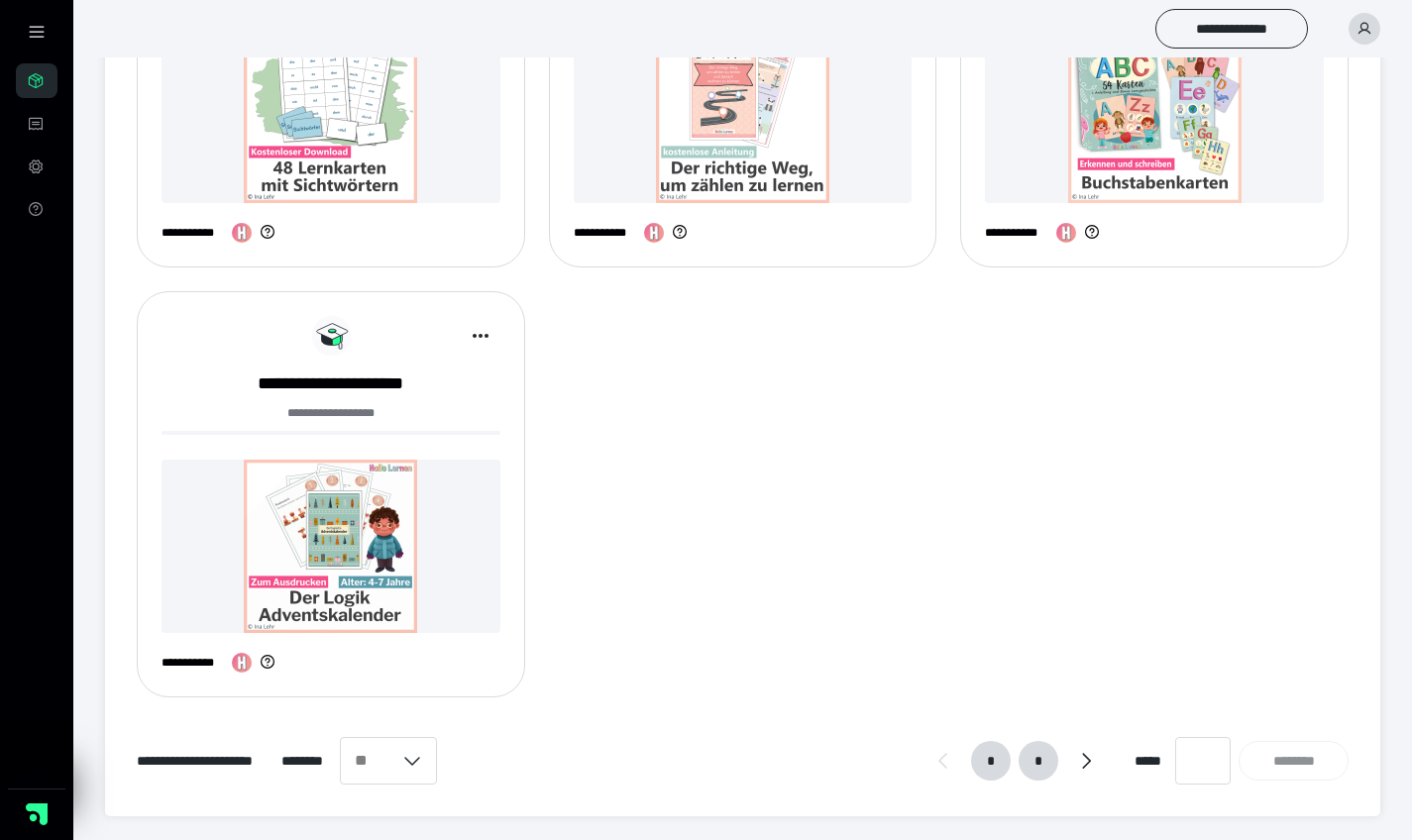 click on "*" at bounding box center (1038, 761) 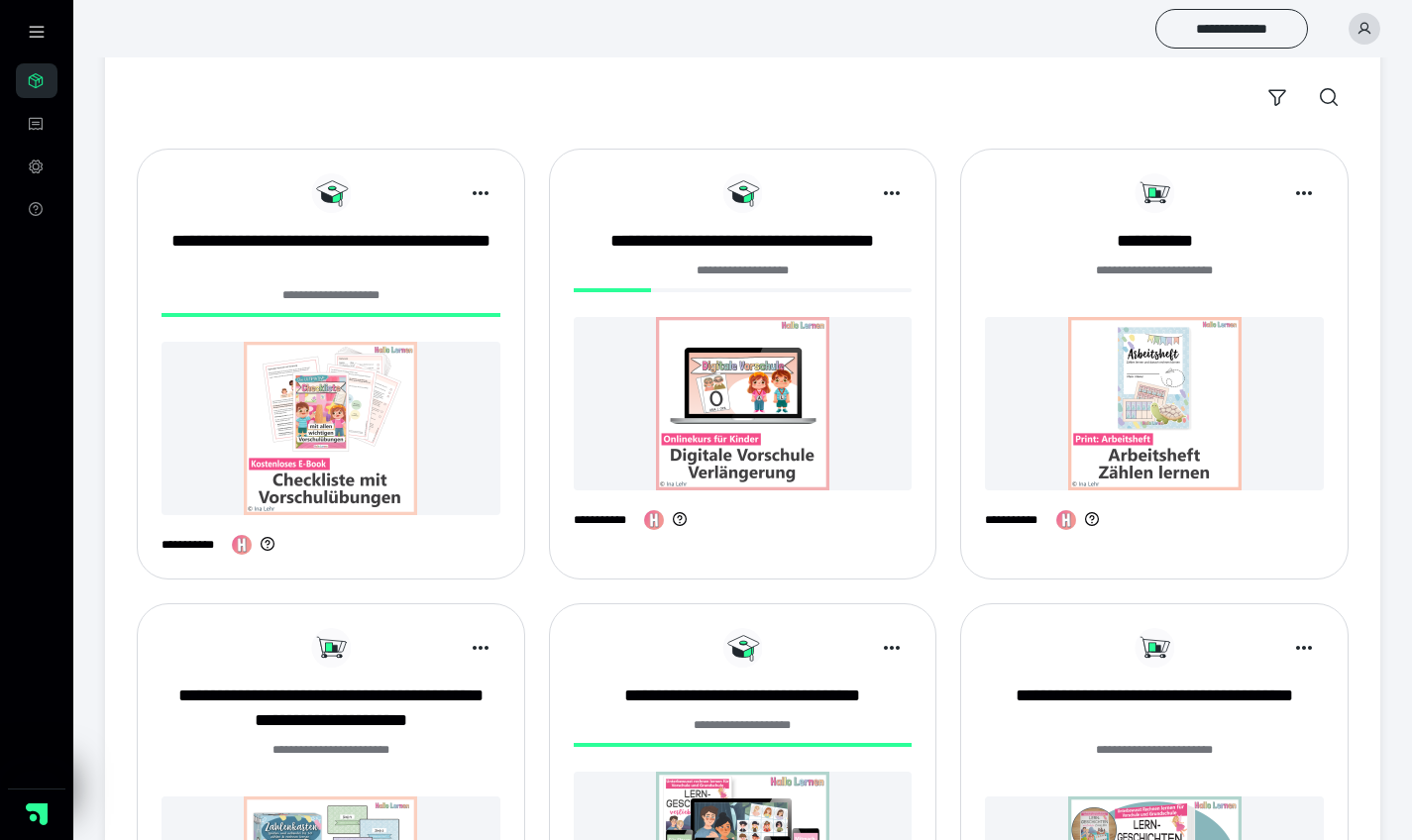 scroll, scrollTop: 175, scrollLeft: 0, axis: vertical 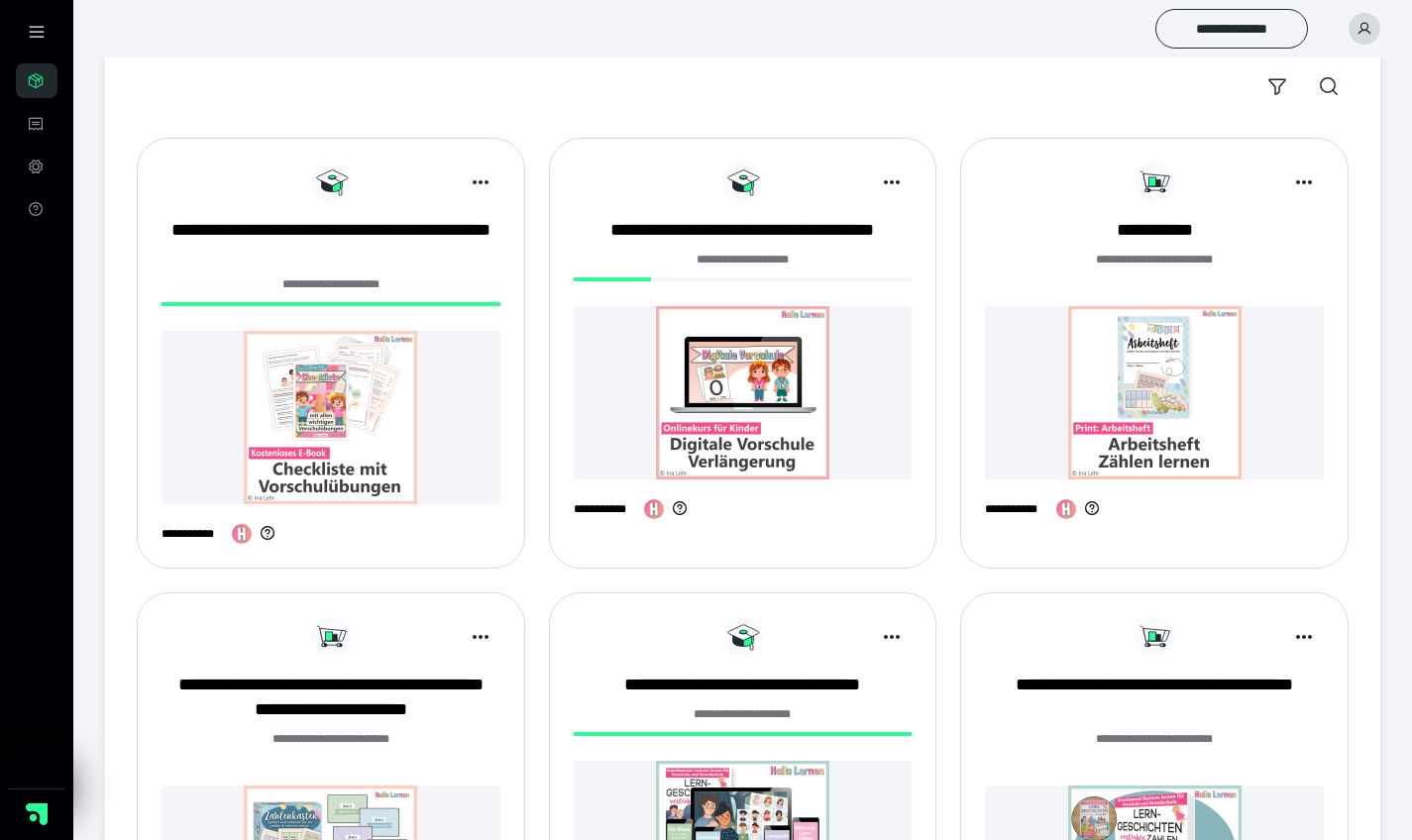click at bounding box center (743, 392) 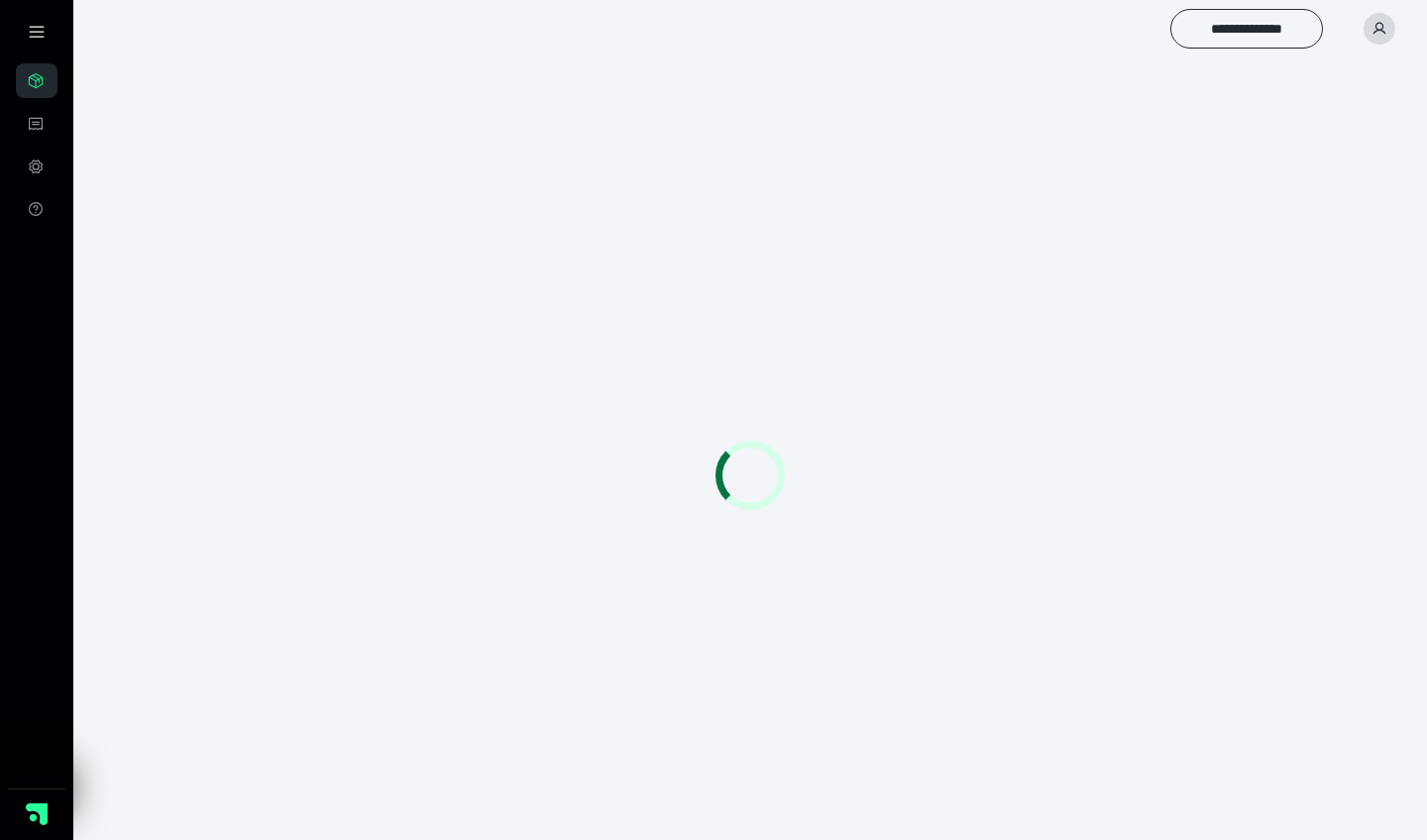 scroll, scrollTop: 0, scrollLeft: 0, axis: both 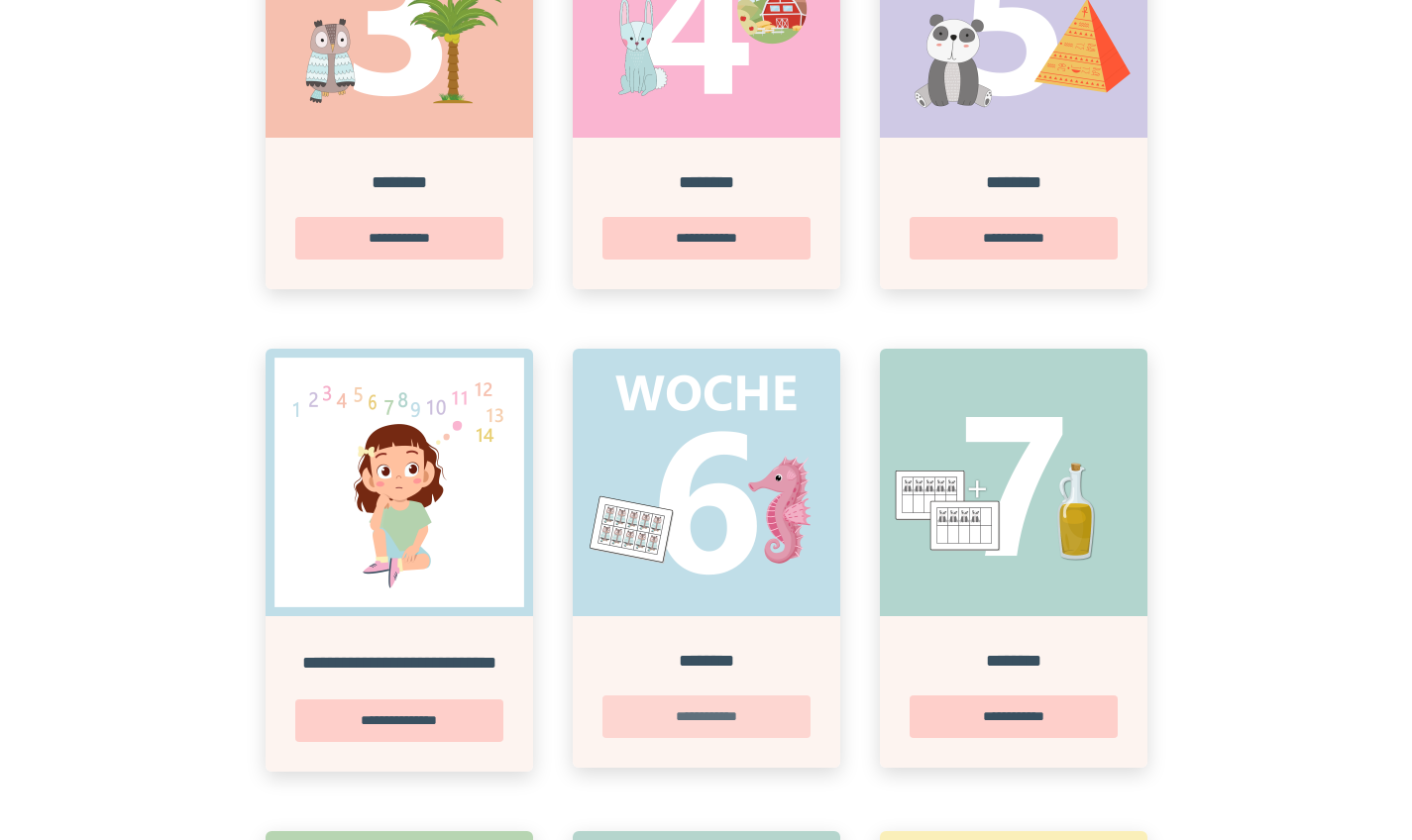 click on "**********" at bounding box center [706, 716] 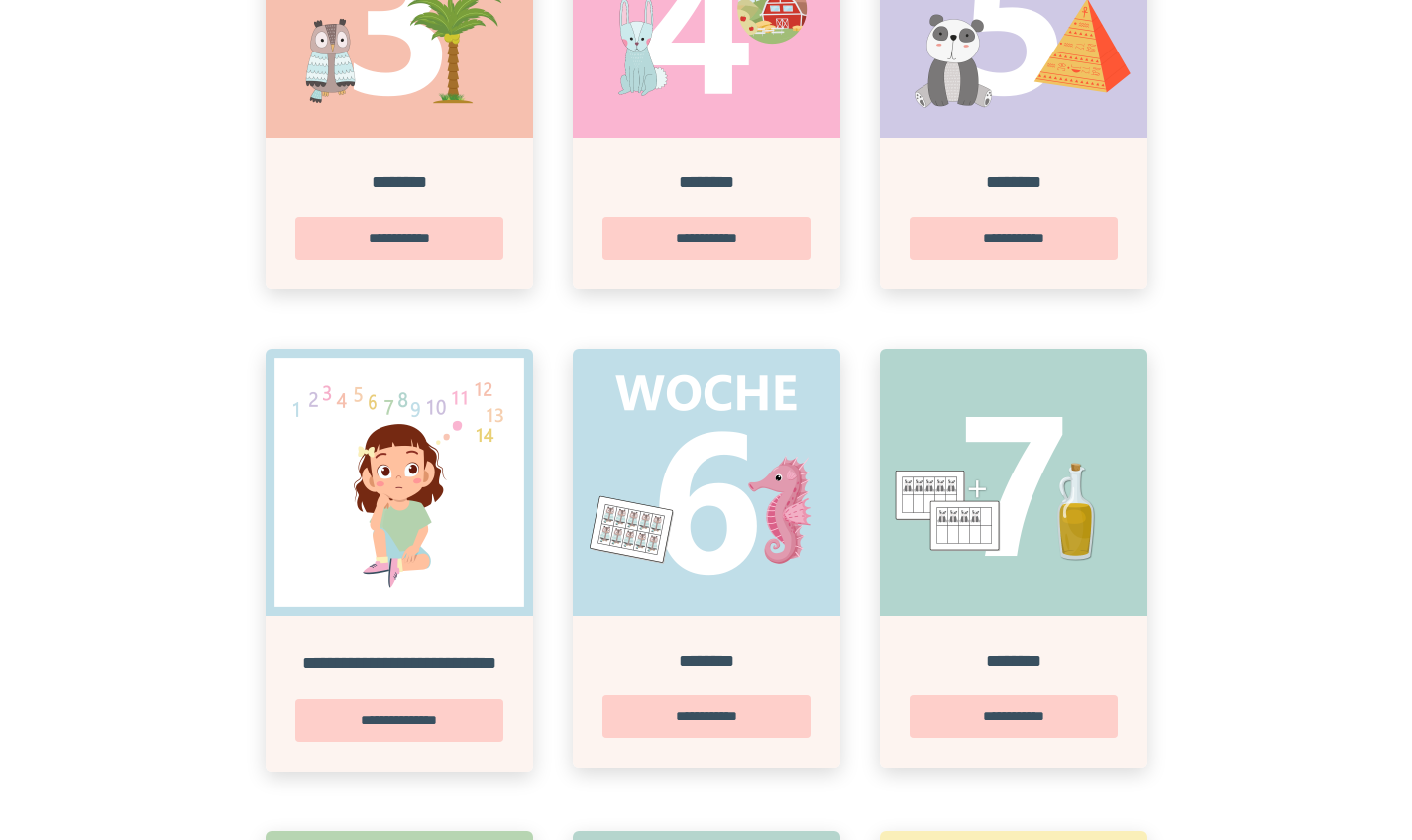 scroll, scrollTop: 0, scrollLeft: 0, axis: both 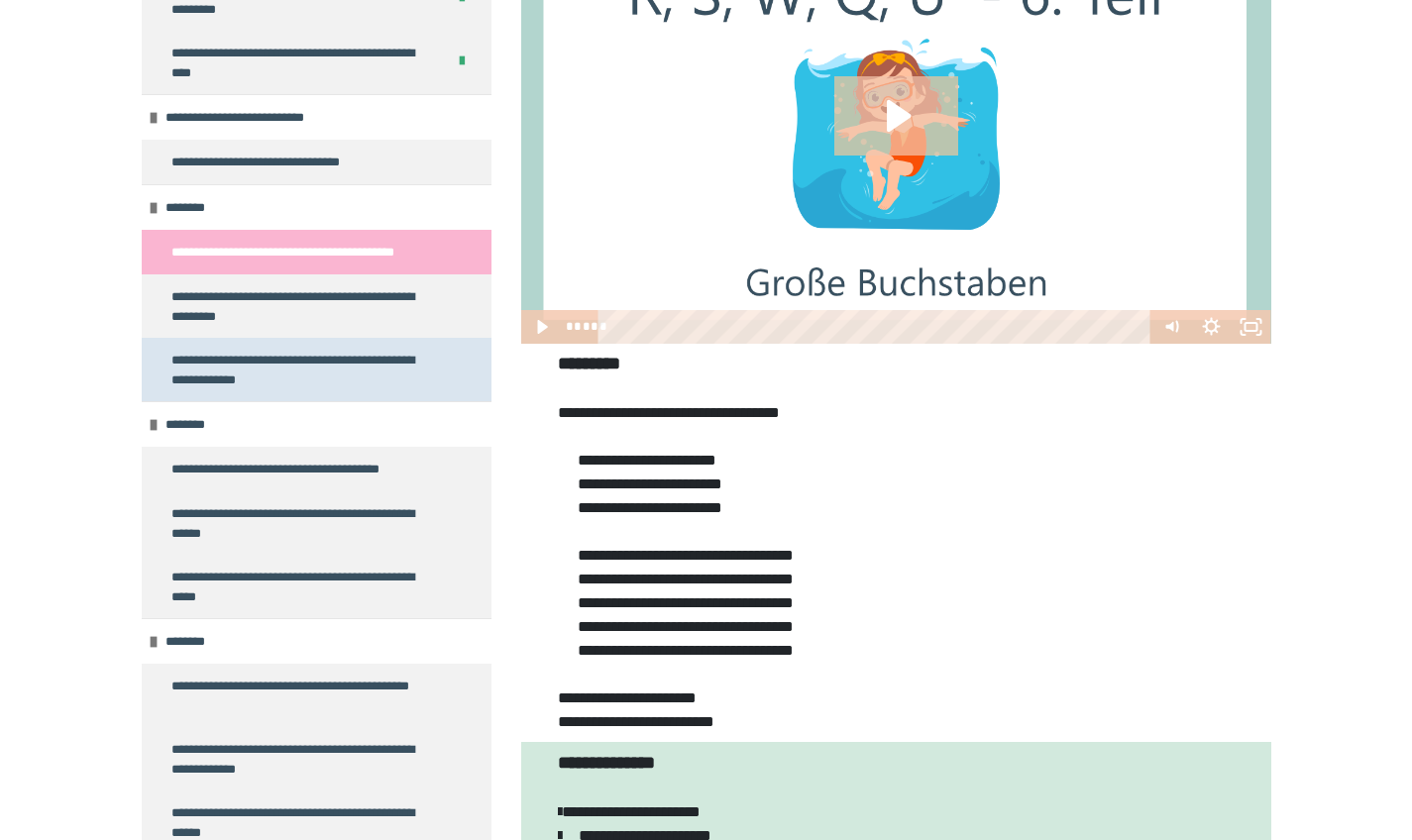 click on "**********" at bounding box center (301, 369) 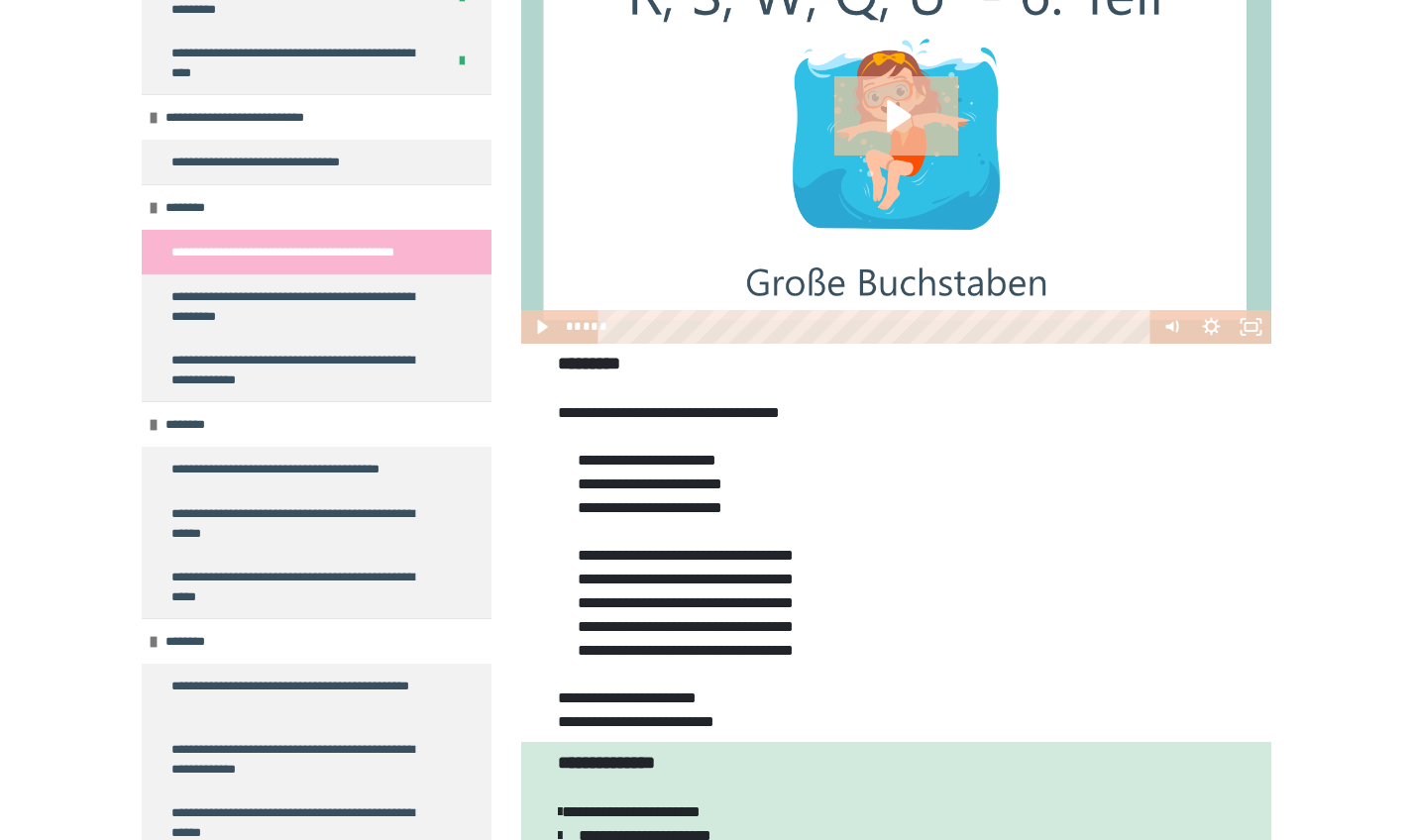 scroll, scrollTop: 220, scrollLeft: 0, axis: vertical 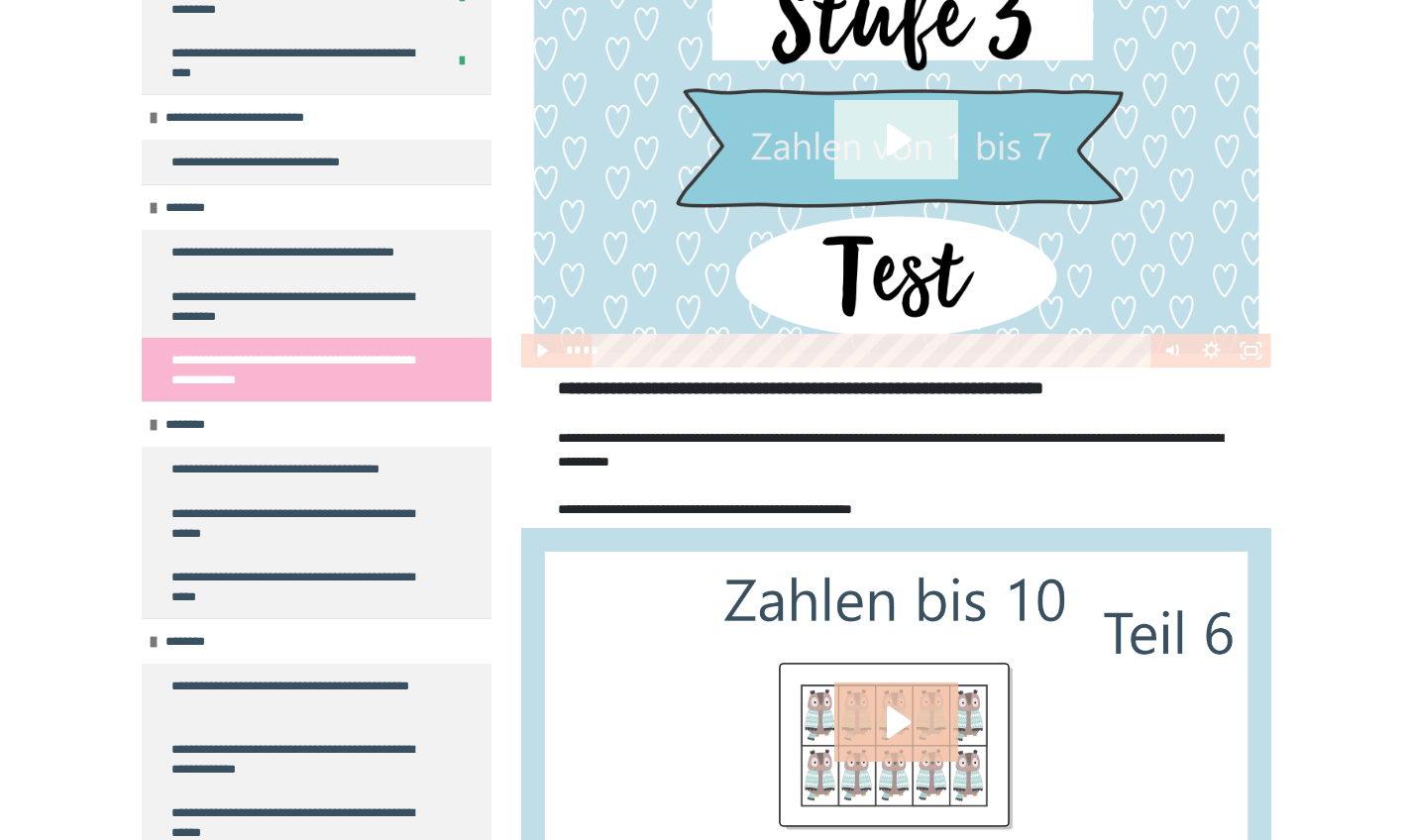 click 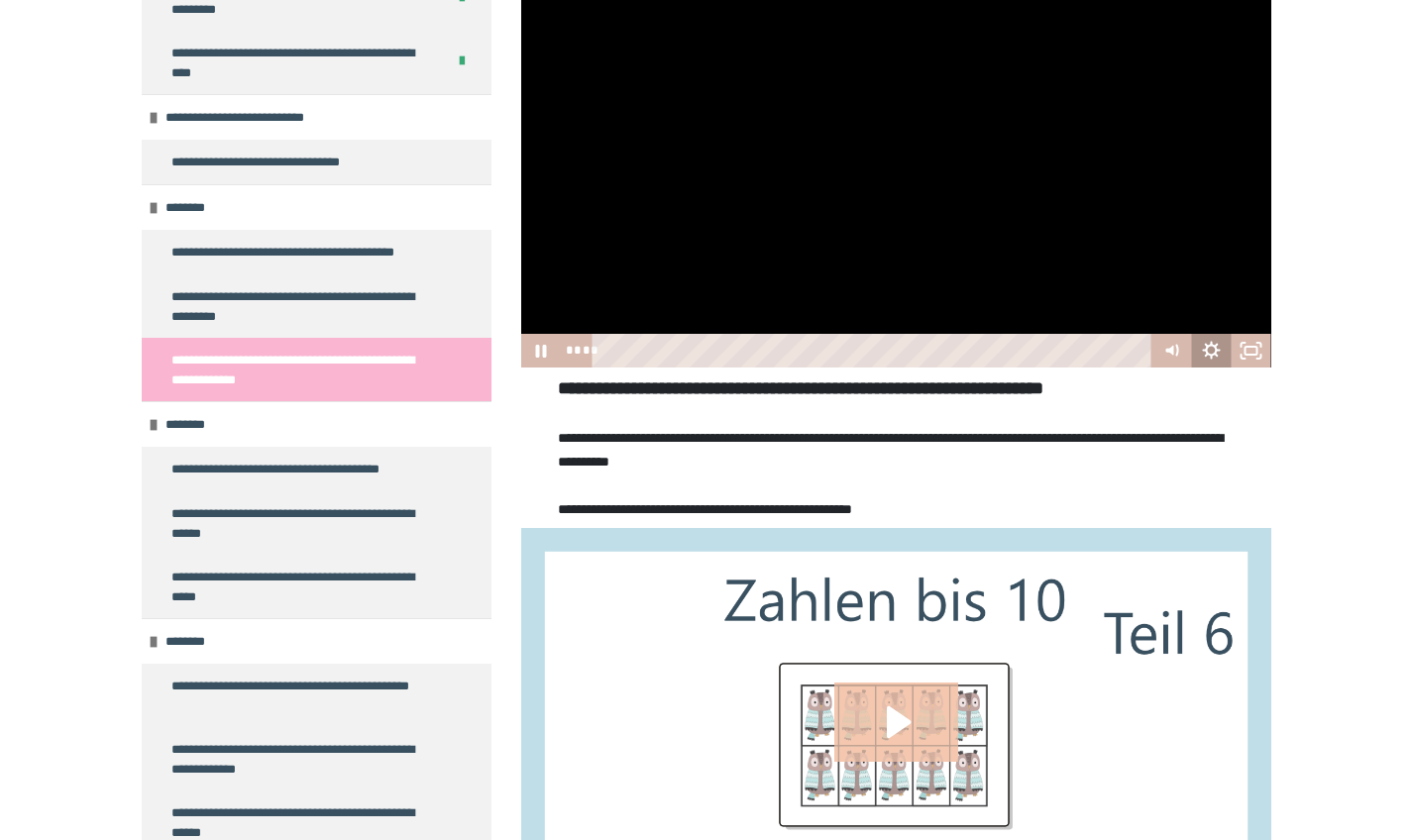 click 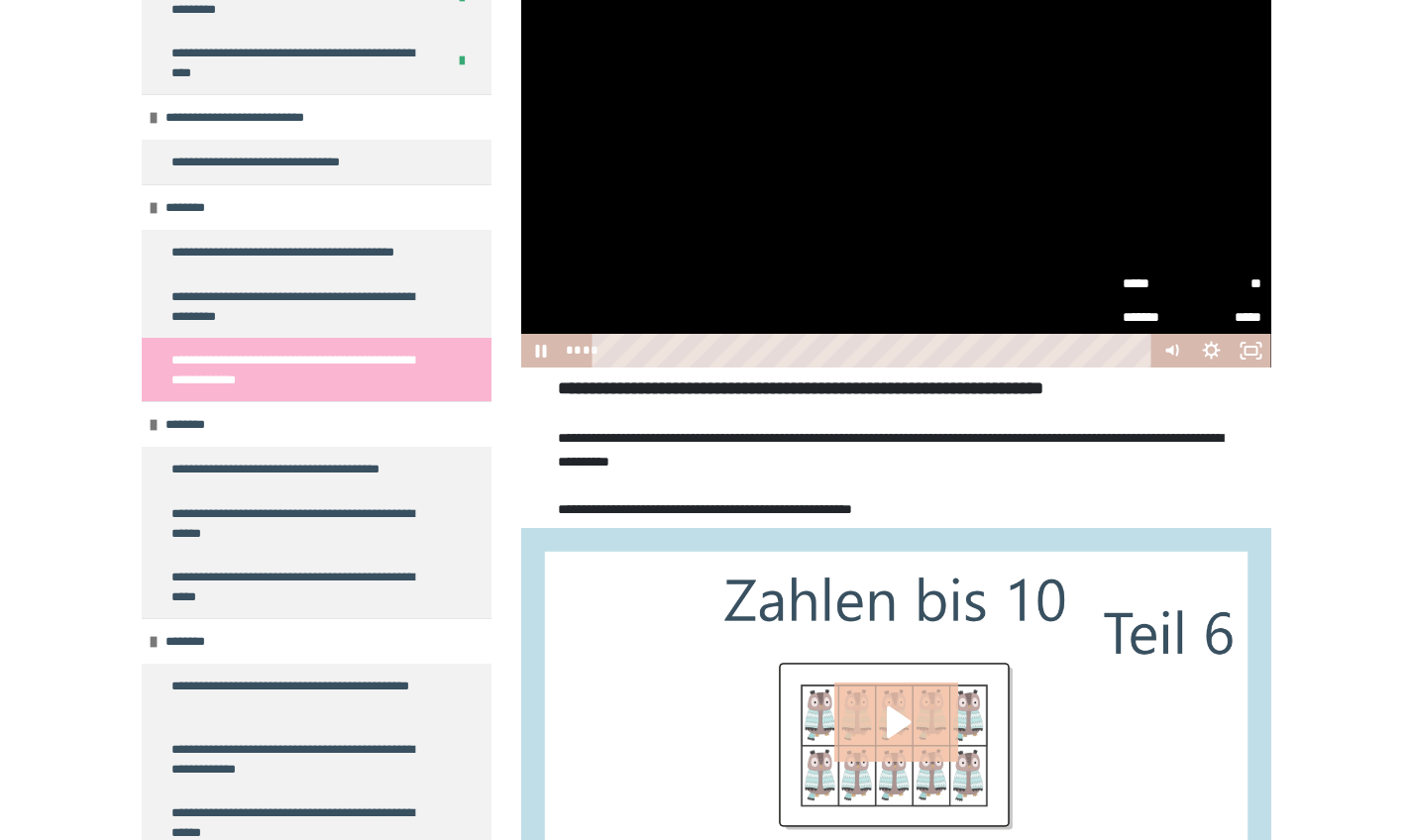 click on "*****" at bounding box center [1157, 282] 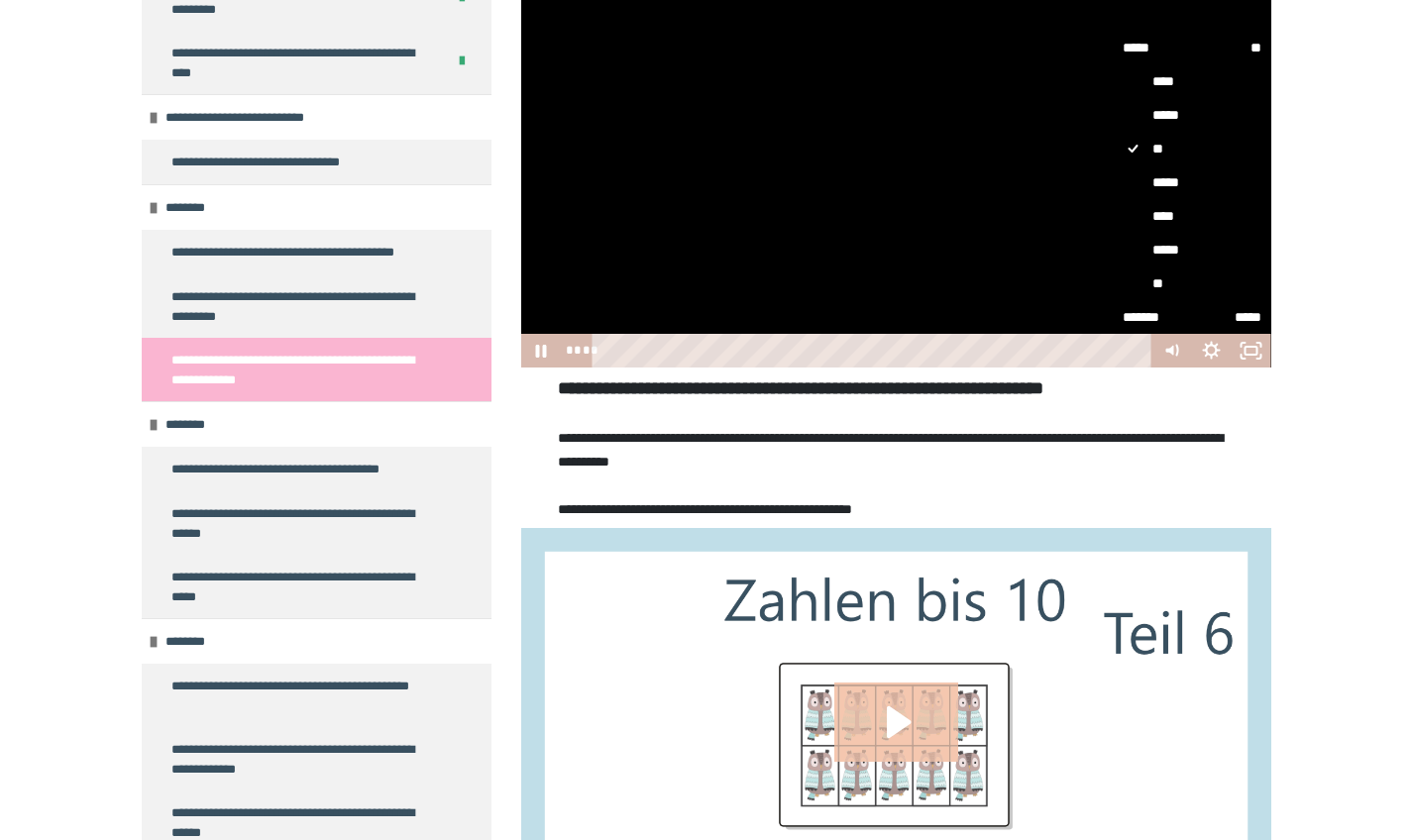 click on "**" at bounding box center [1192, 283] 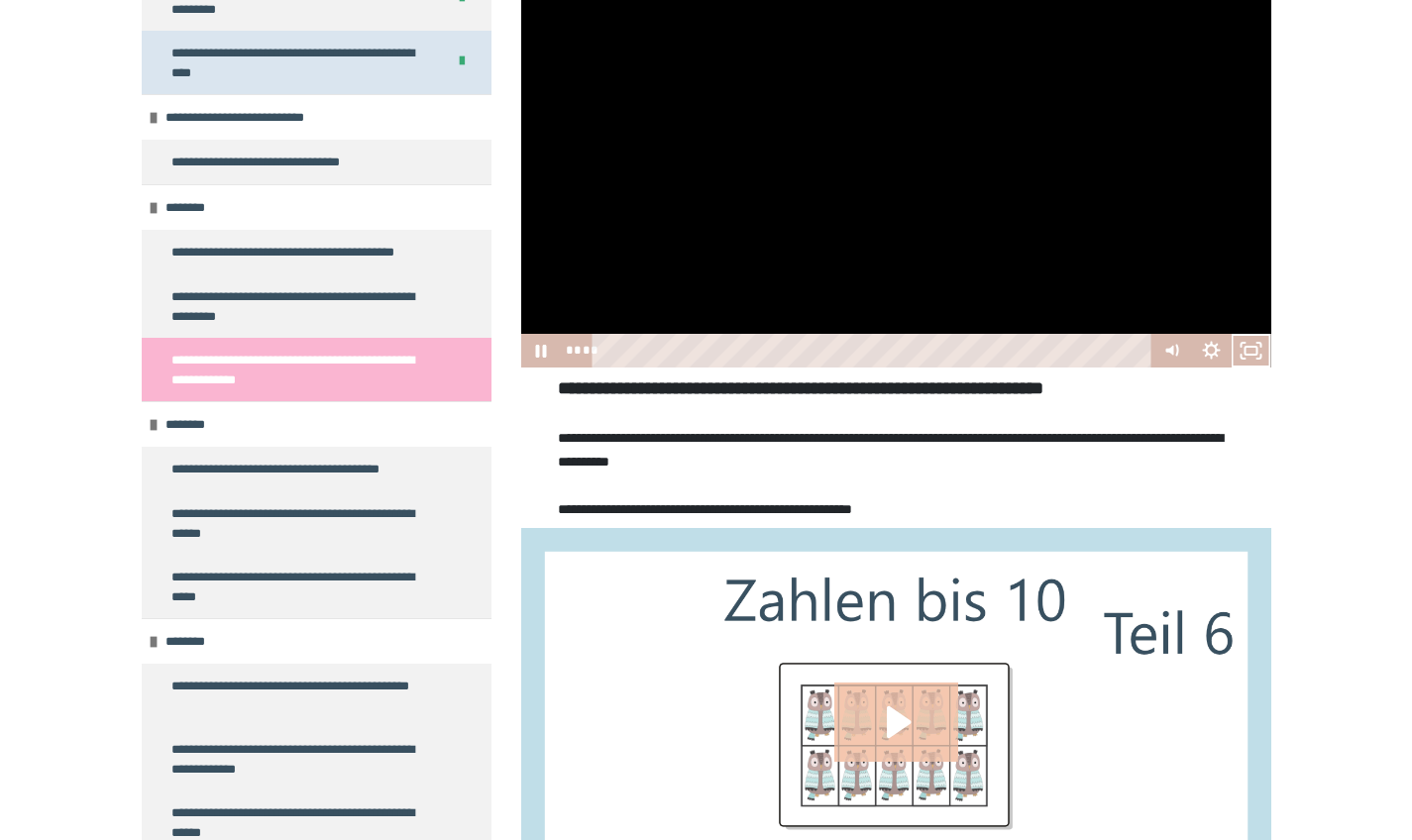 click on "**********" at bounding box center (293, 62) 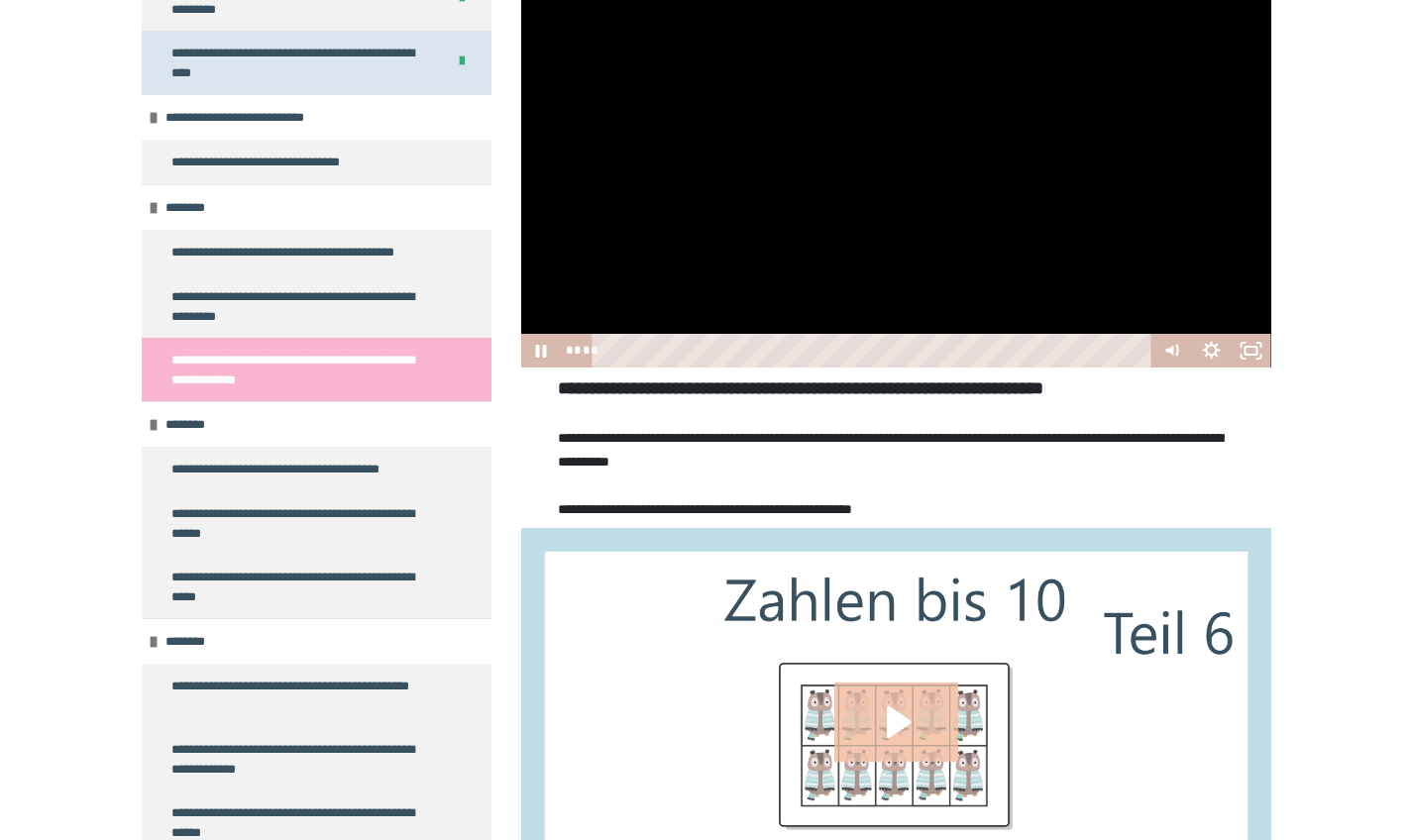 scroll, scrollTop: 220, scrollLeft: 0, axis: vertical 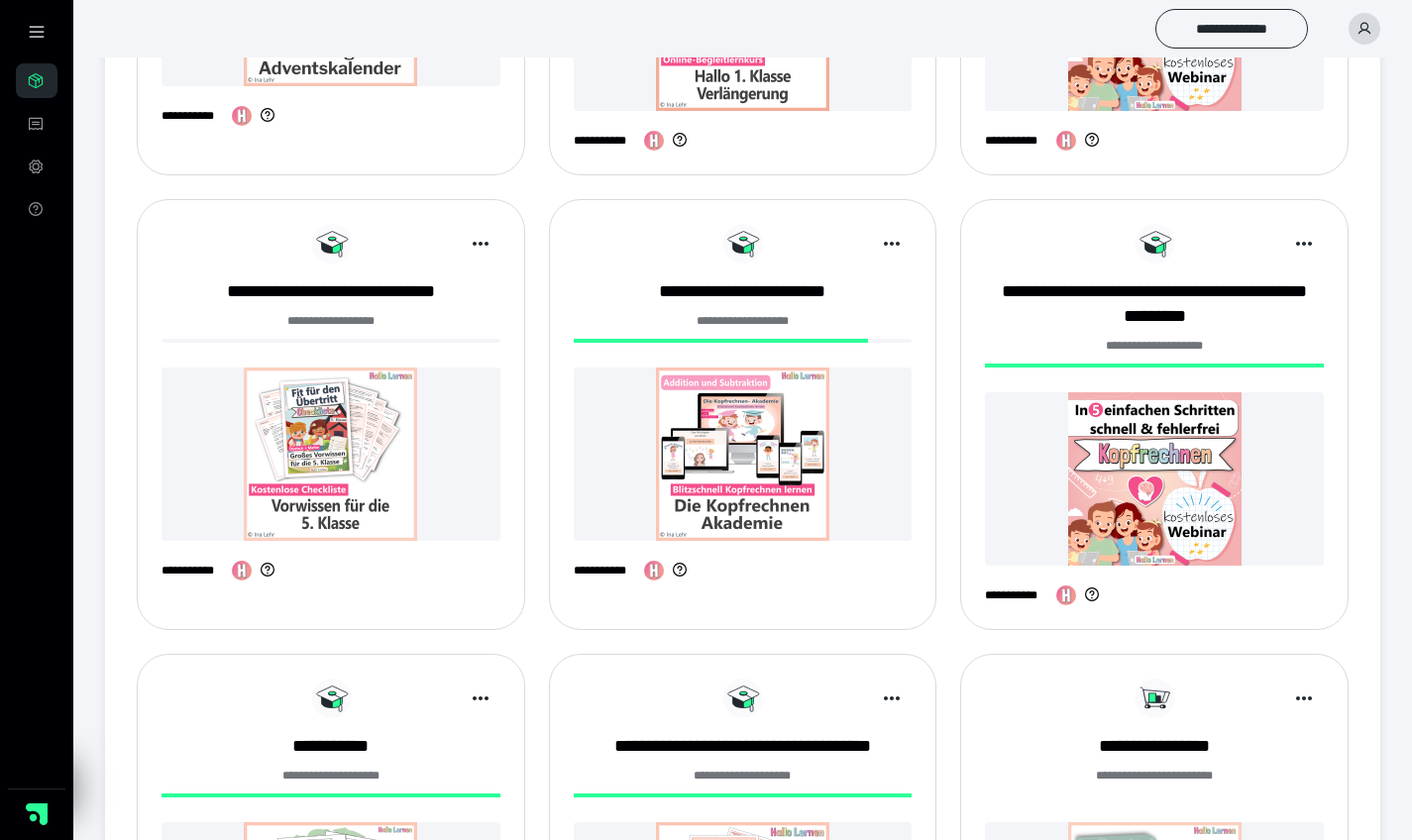 click at bounding box center [743, 454] 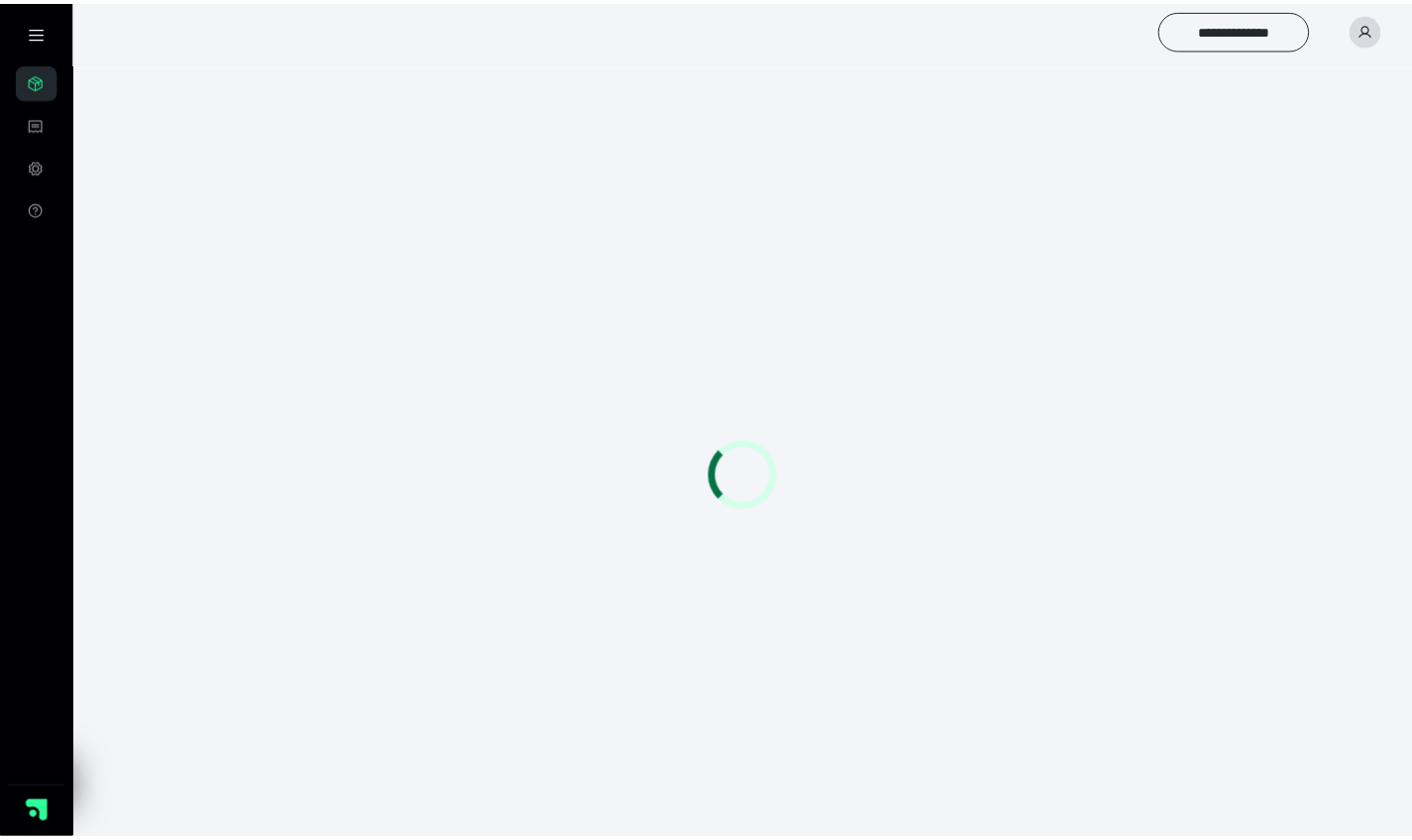 scroll, scrollTop: 0, scrollLeft: 0, axis: both 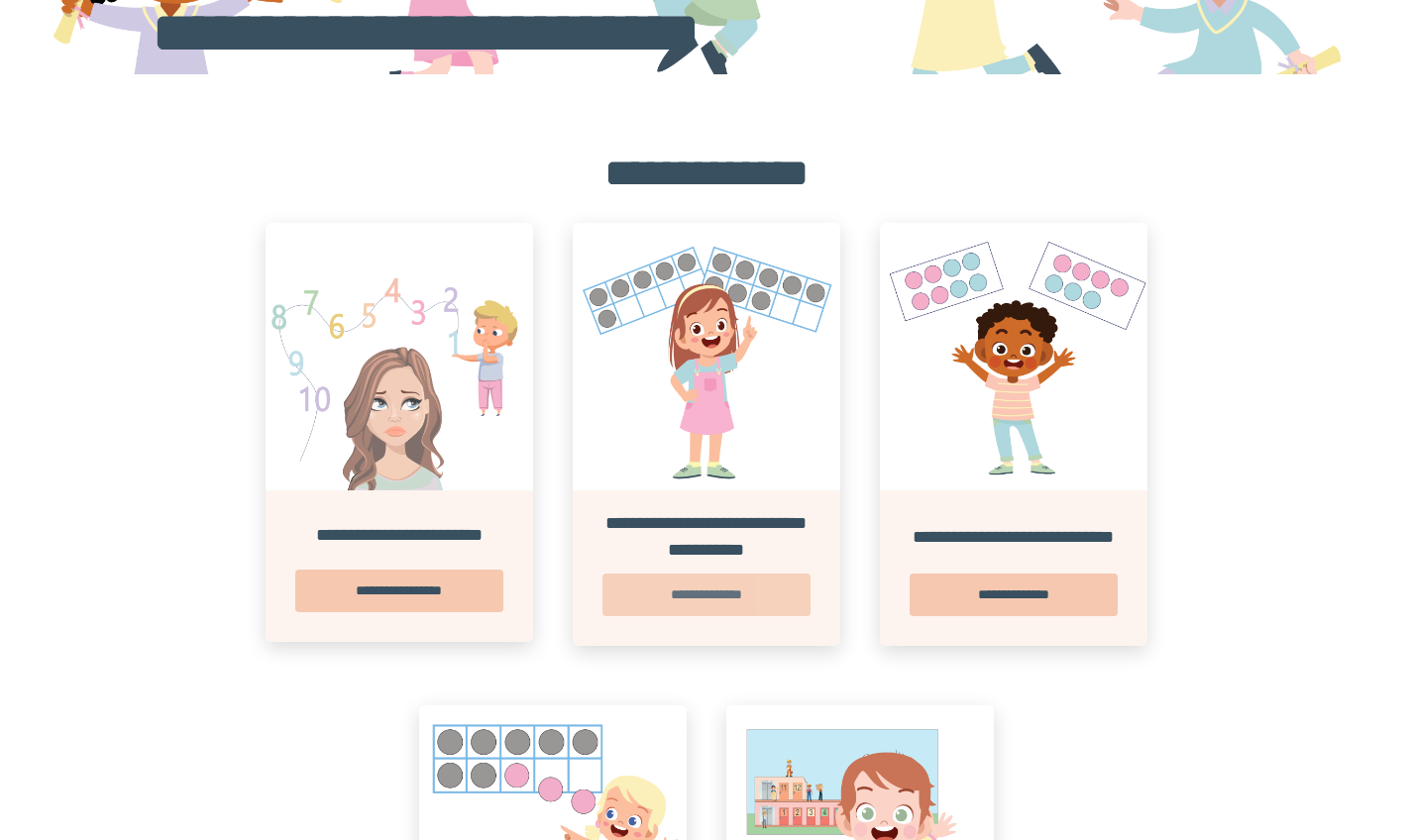 click on "**********" at bounding box center [706, 594] 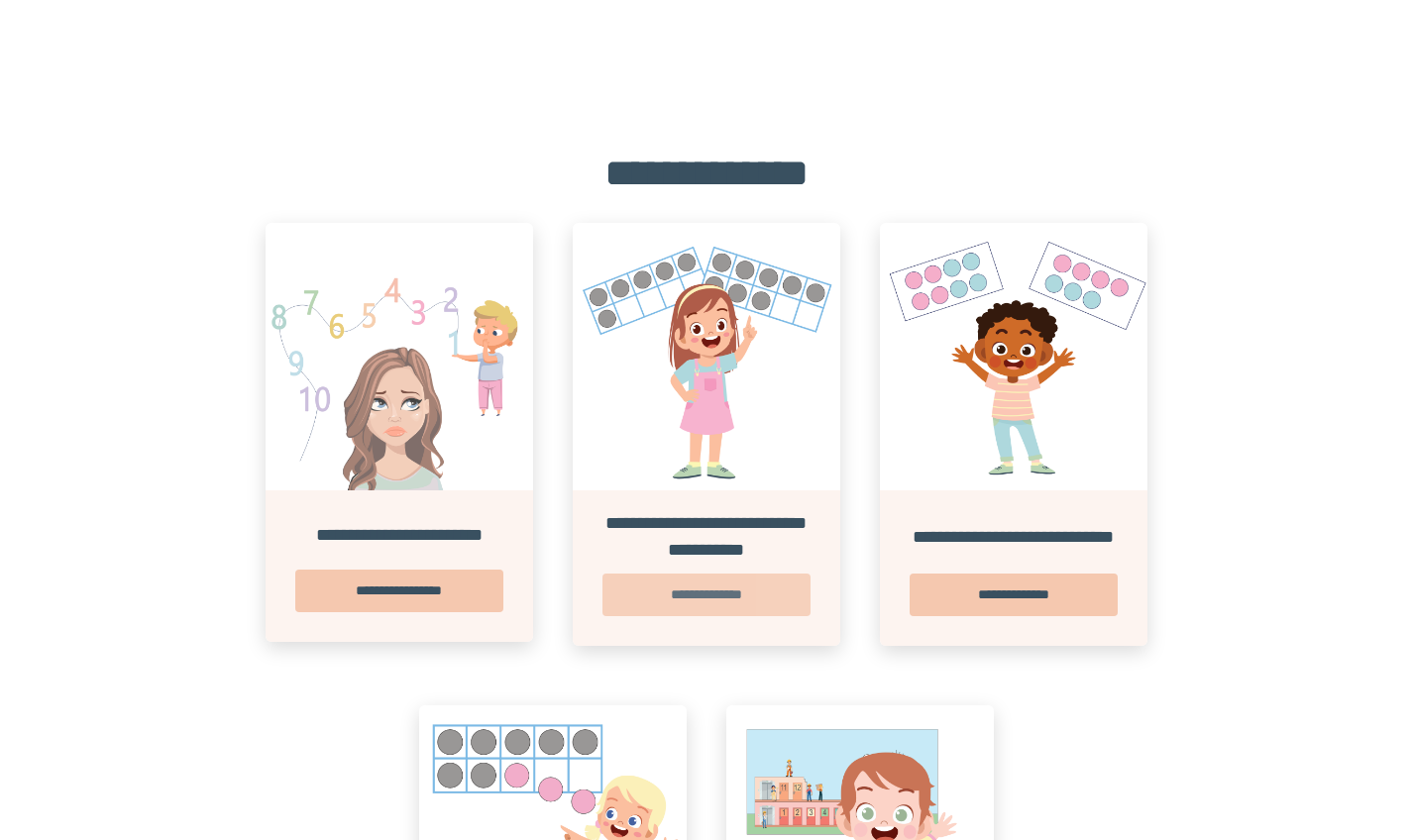 scroll, scrollTop: 0, scrollLeft: 0, axis: both 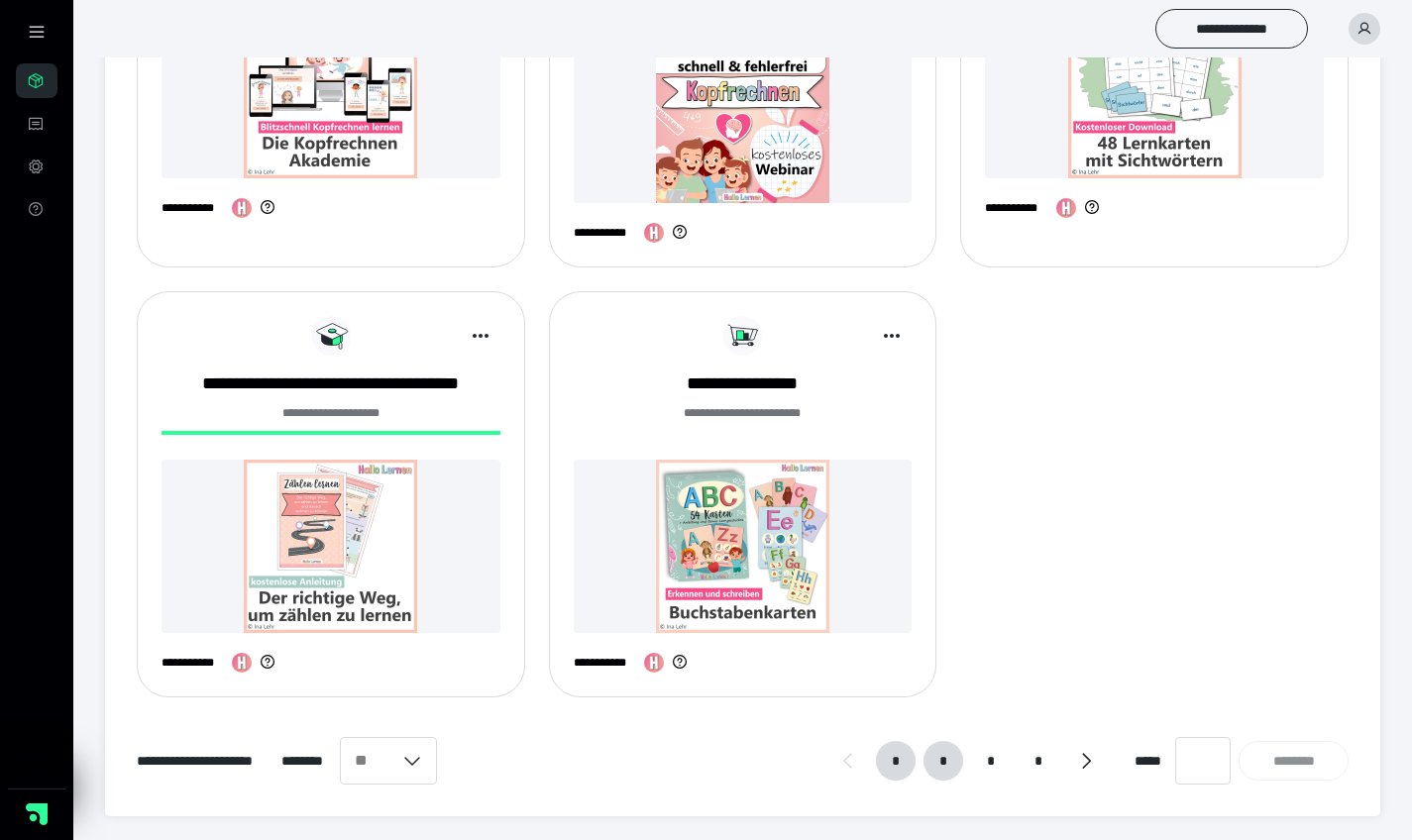 click on "*" at bounding box center (943, 761) 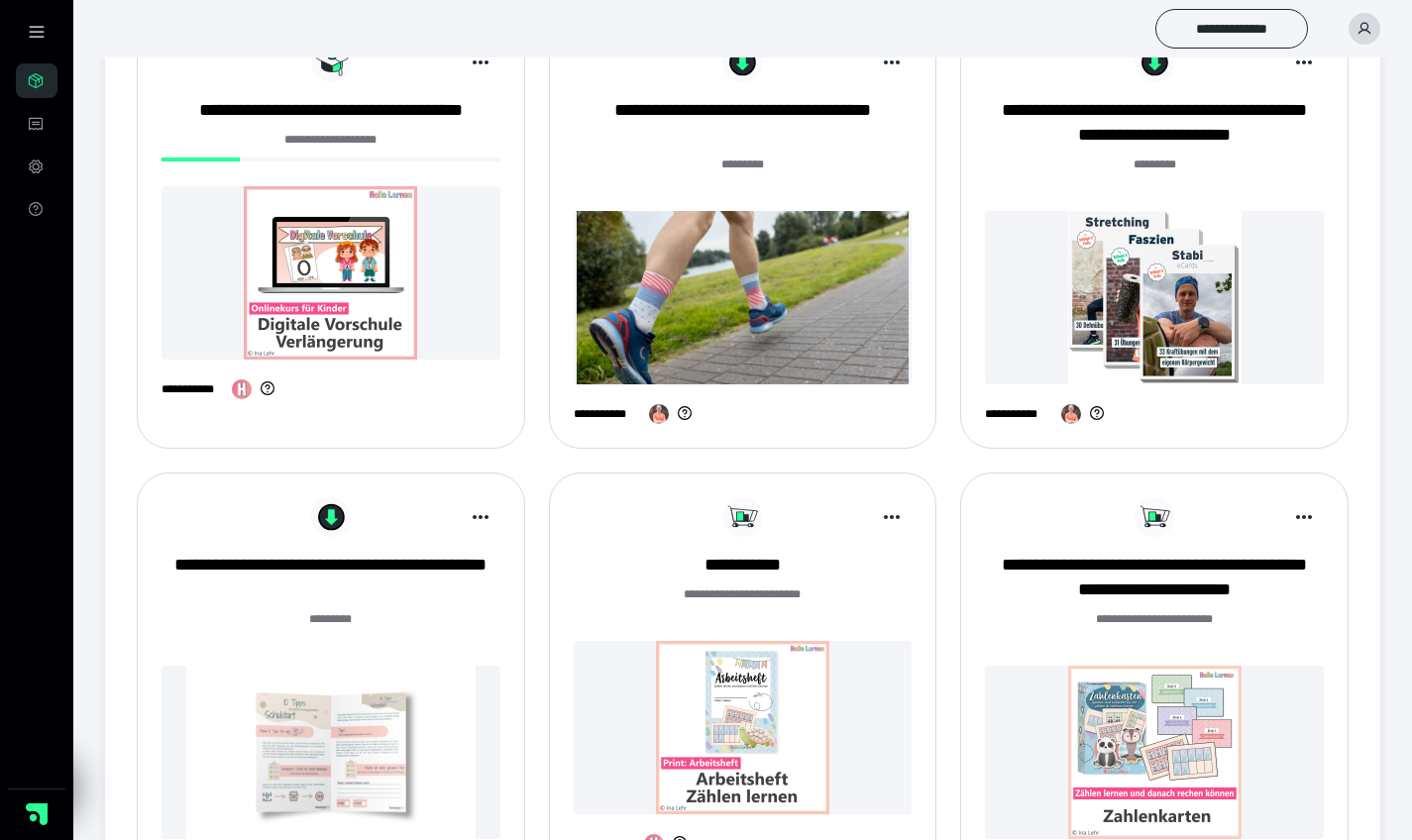 scroll, scrollTop: 751, scrollLeft: 0, axis: vertical 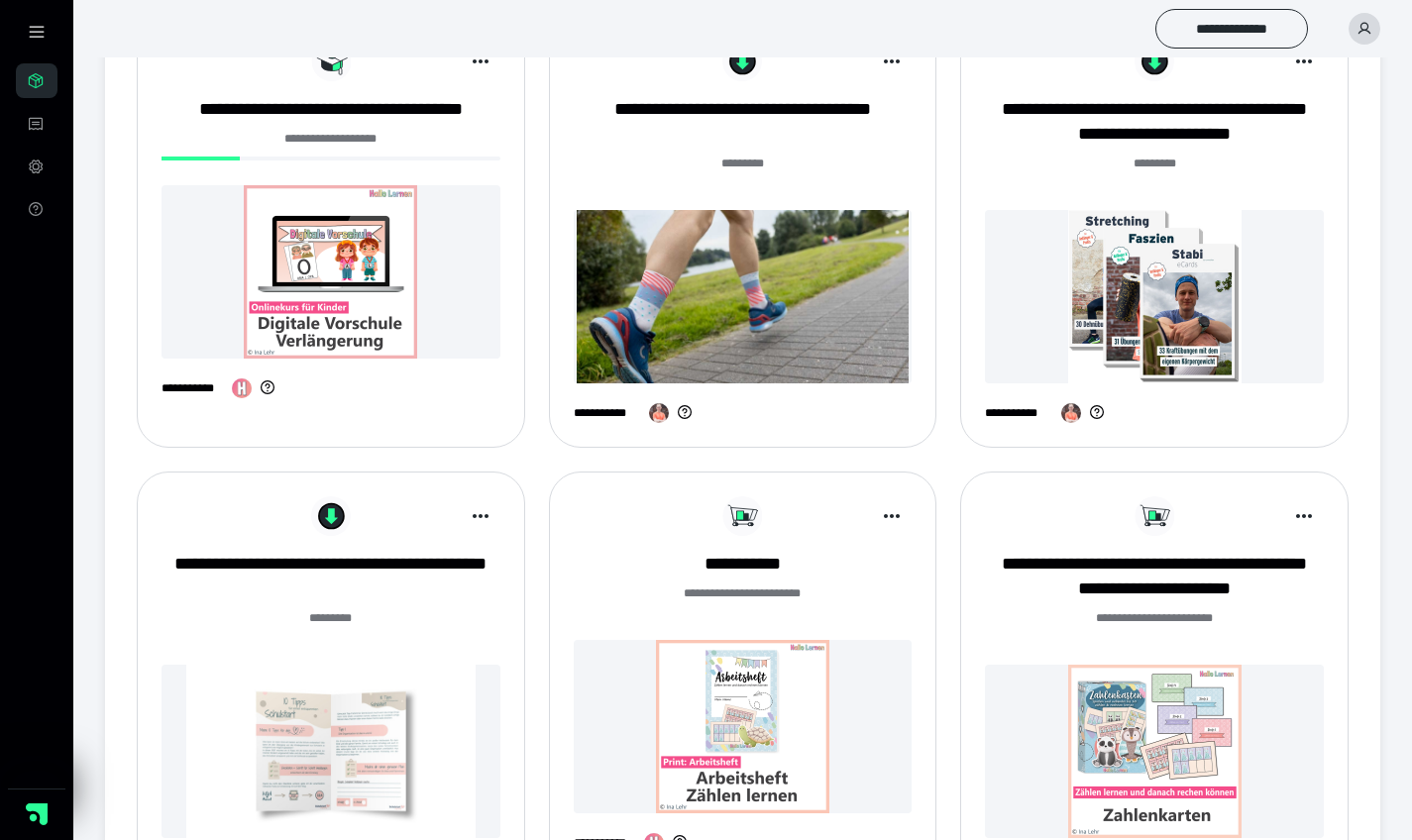 click at bounding box center [331, 271] 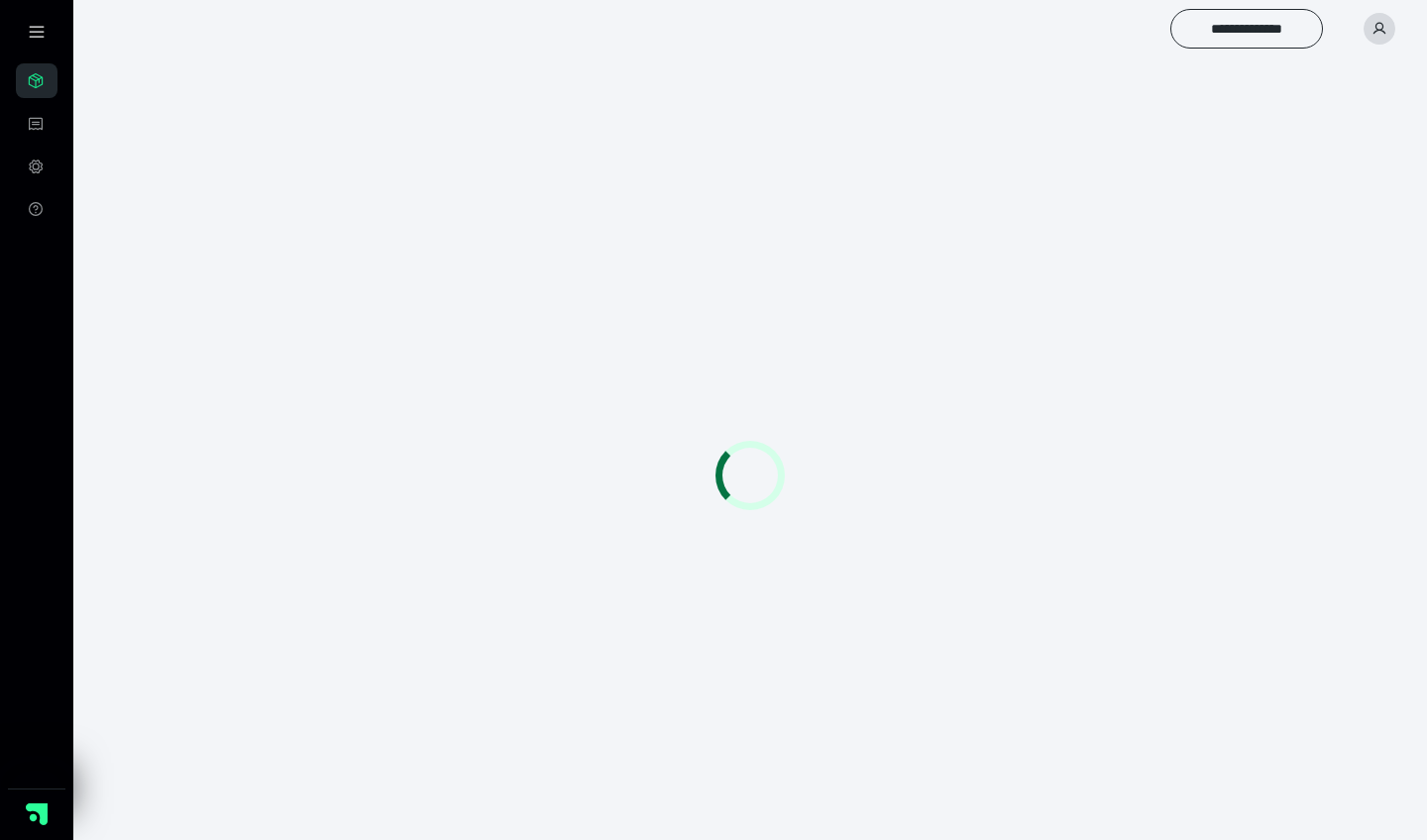 scroll, scrollTop: 0, scrollLeft: 0, axis: both 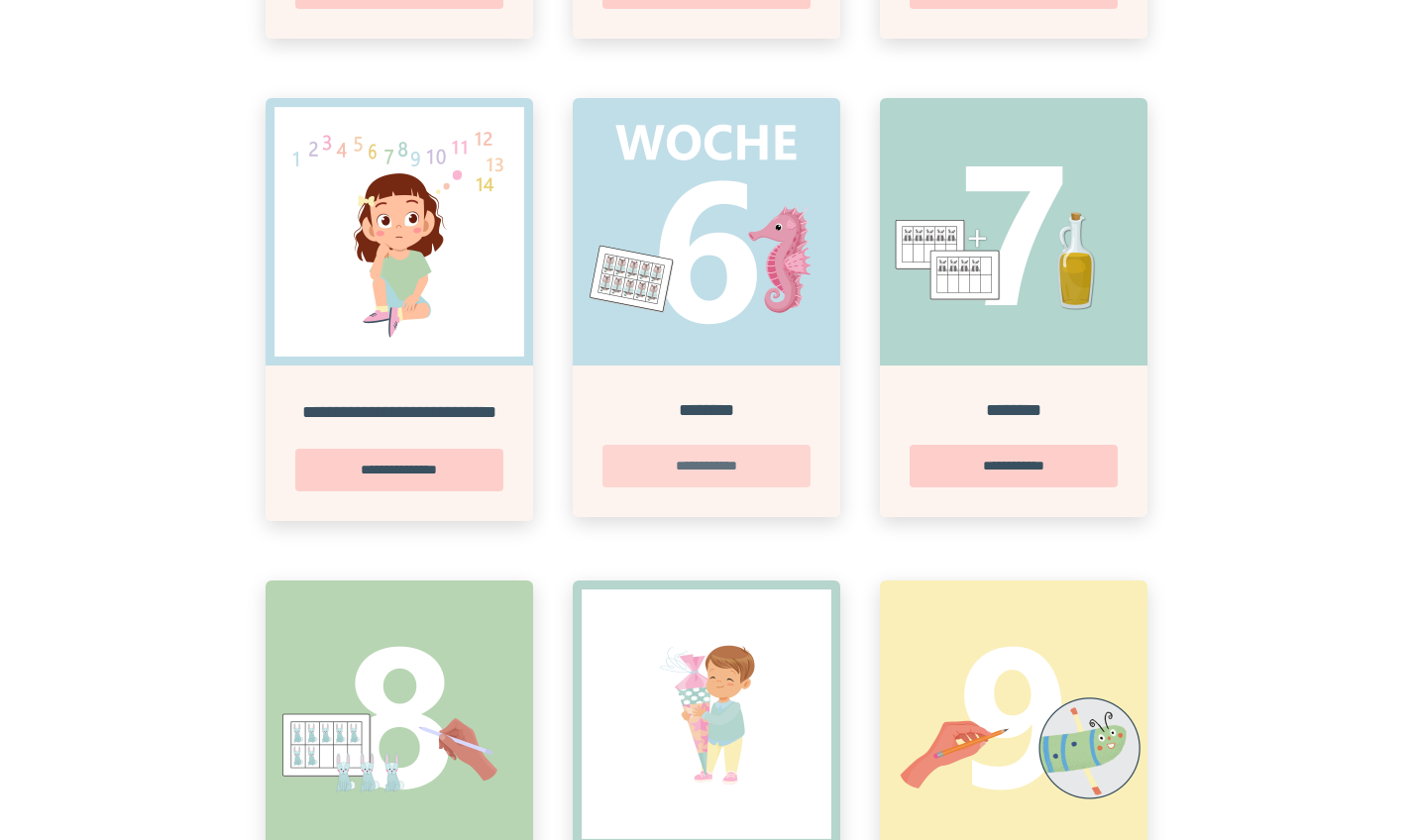 click on "**********" at bounding box center [706, 466] 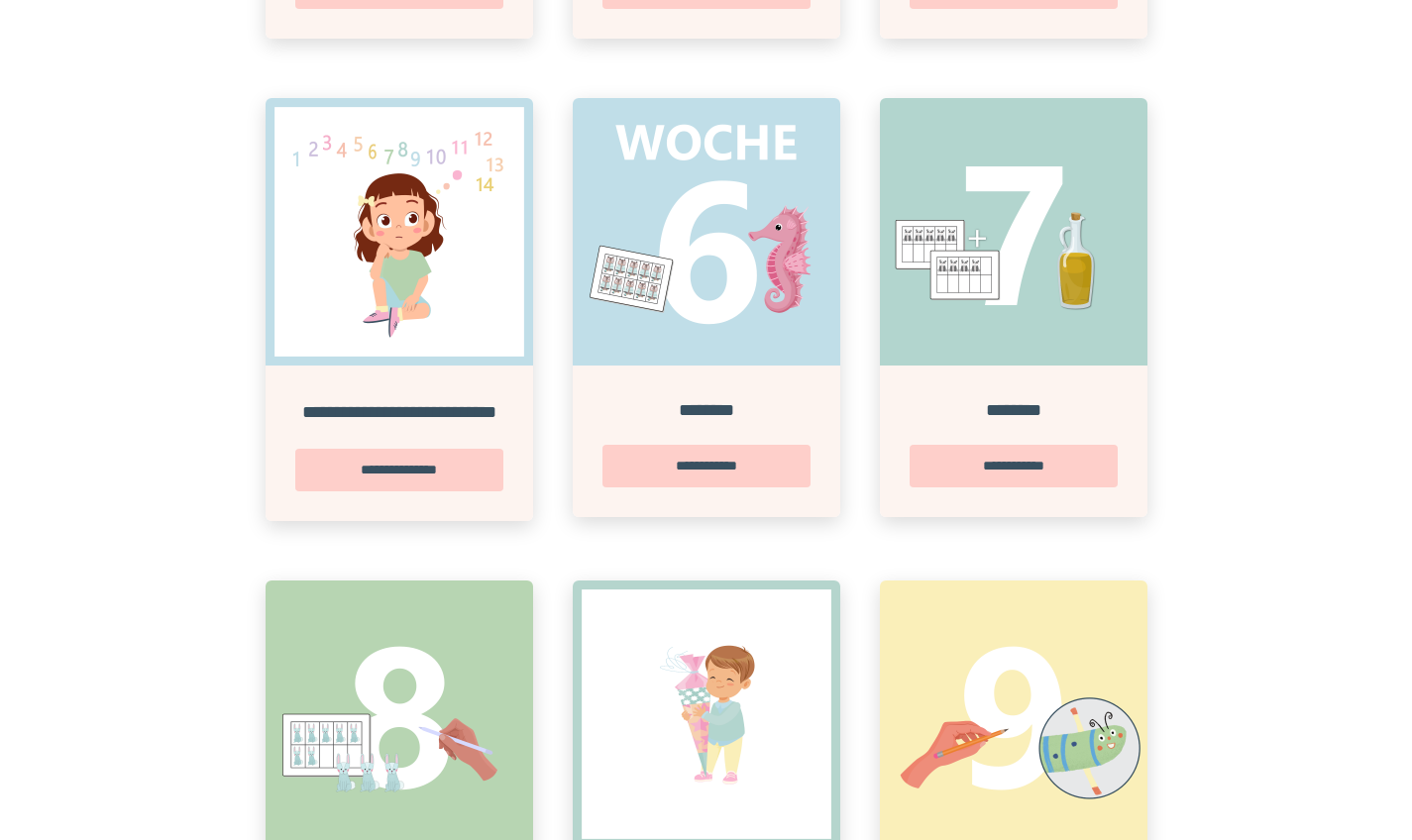 scroll, scrollTop: 0, scrollLeft: 0, axis: both 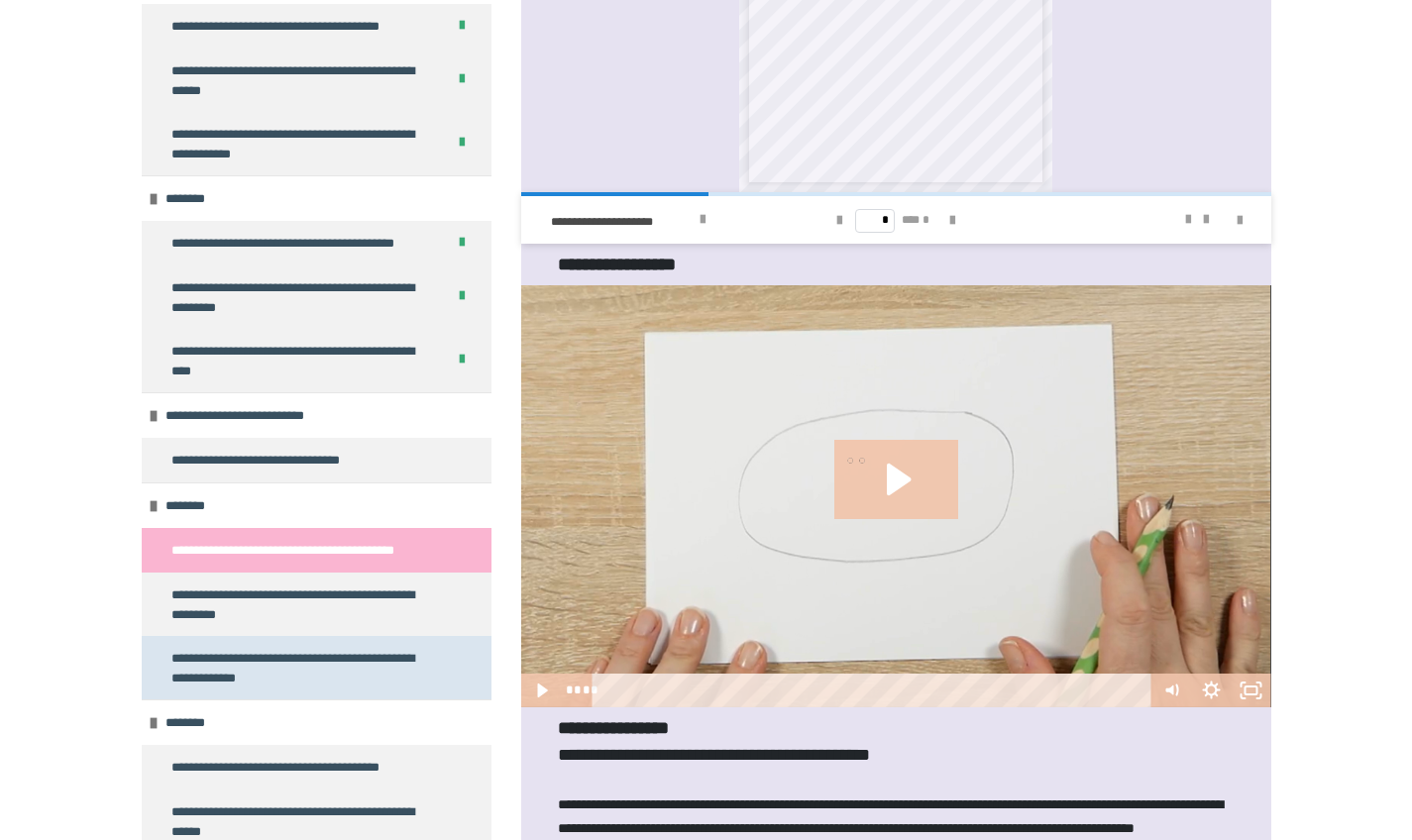 click on "**********" at bounding box center [301, 668] 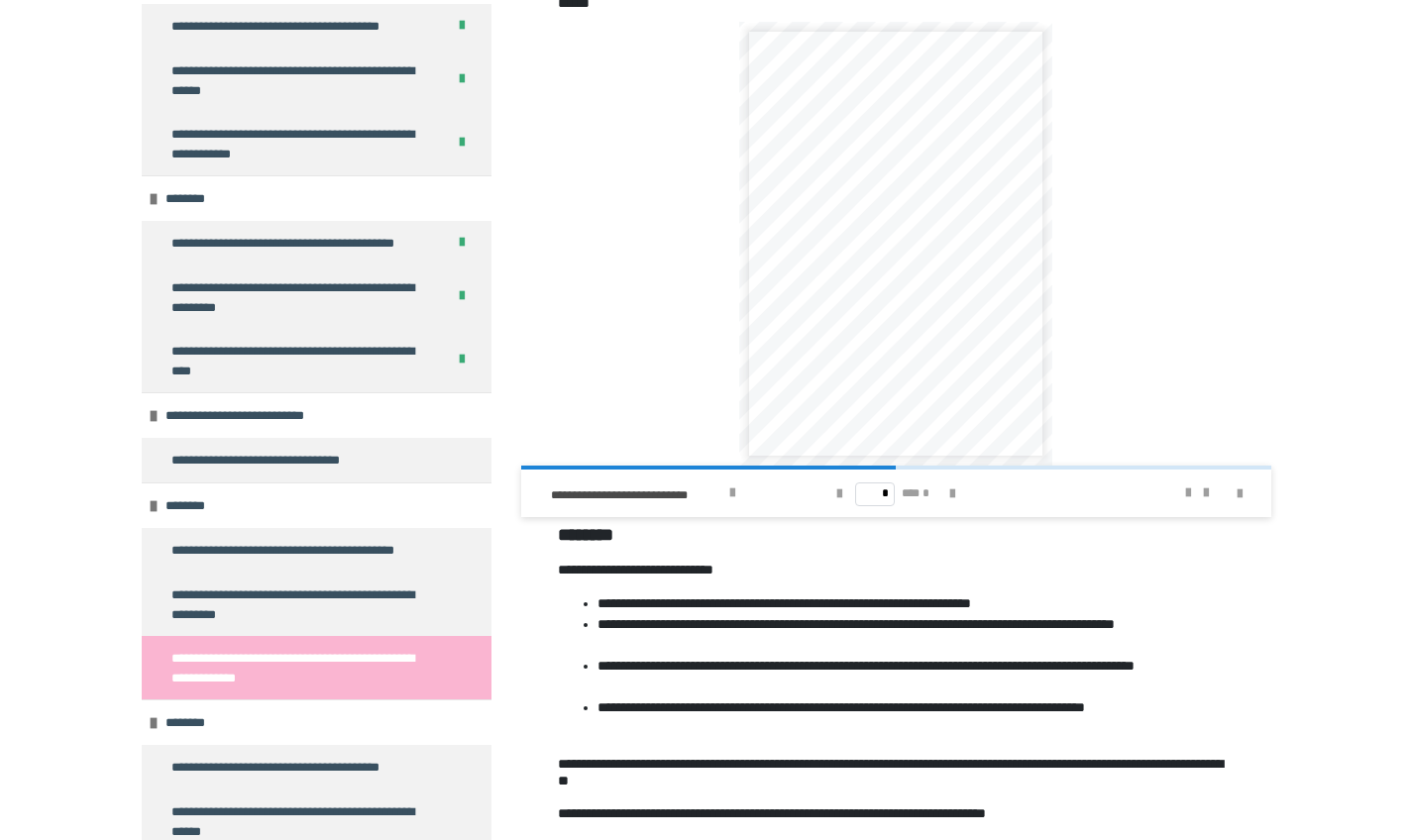 scroll, scrollTop: 561, scrollLeft: 0, axis: vertical 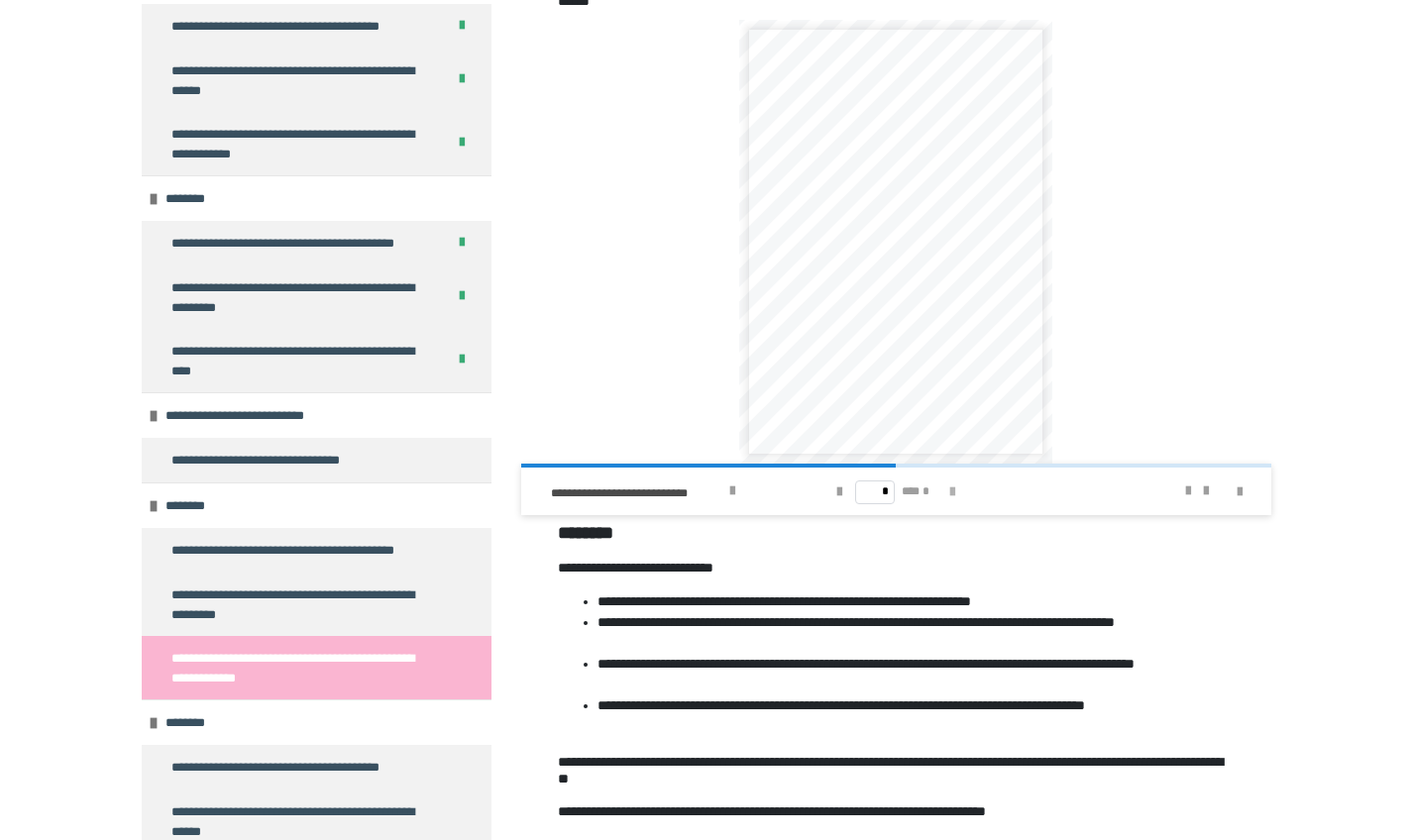 click at bounding box center [952, 492] 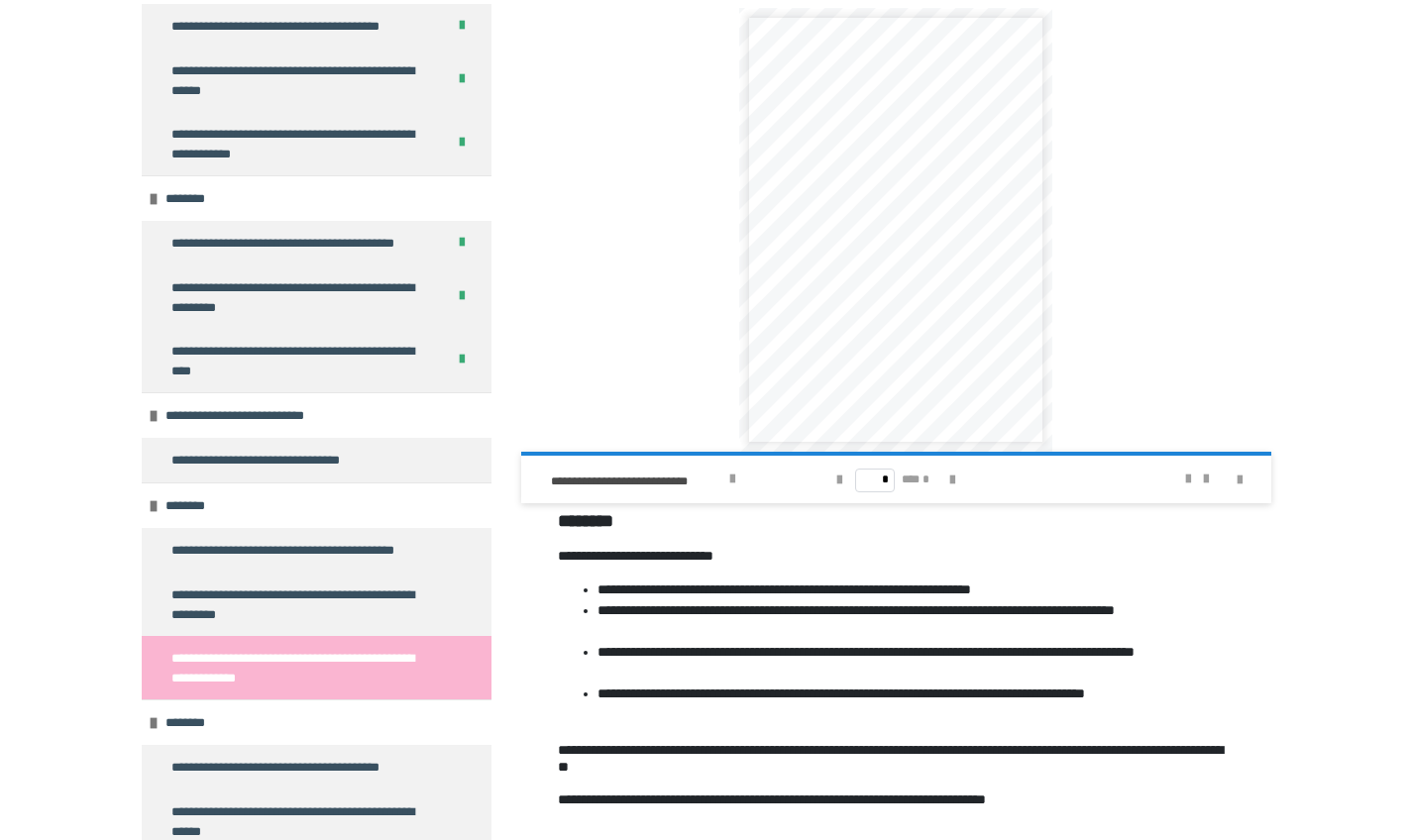 scroll, scrollTop: 577, scrollLeft: 0, axis: vertical 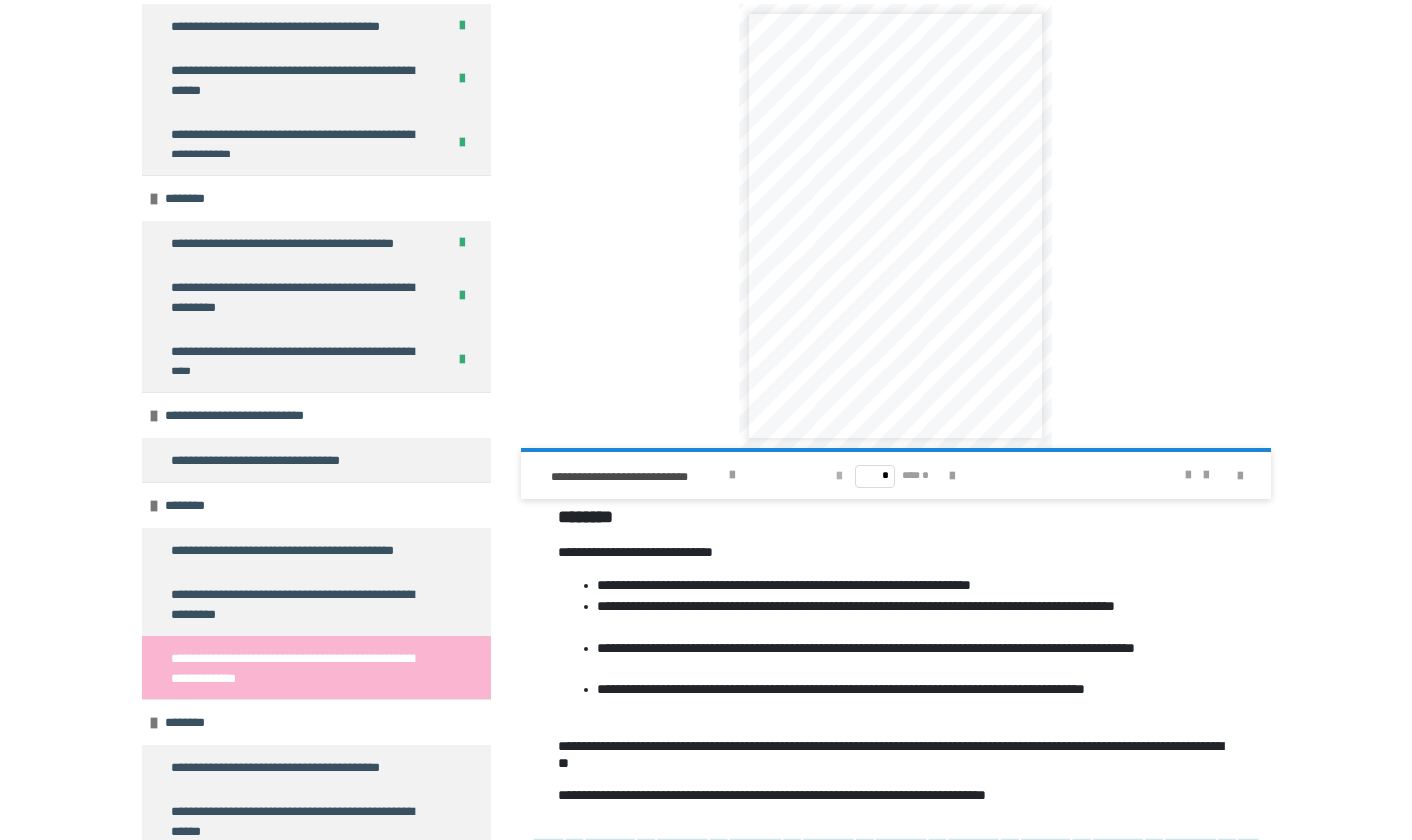click at bounding box center [839, 476] 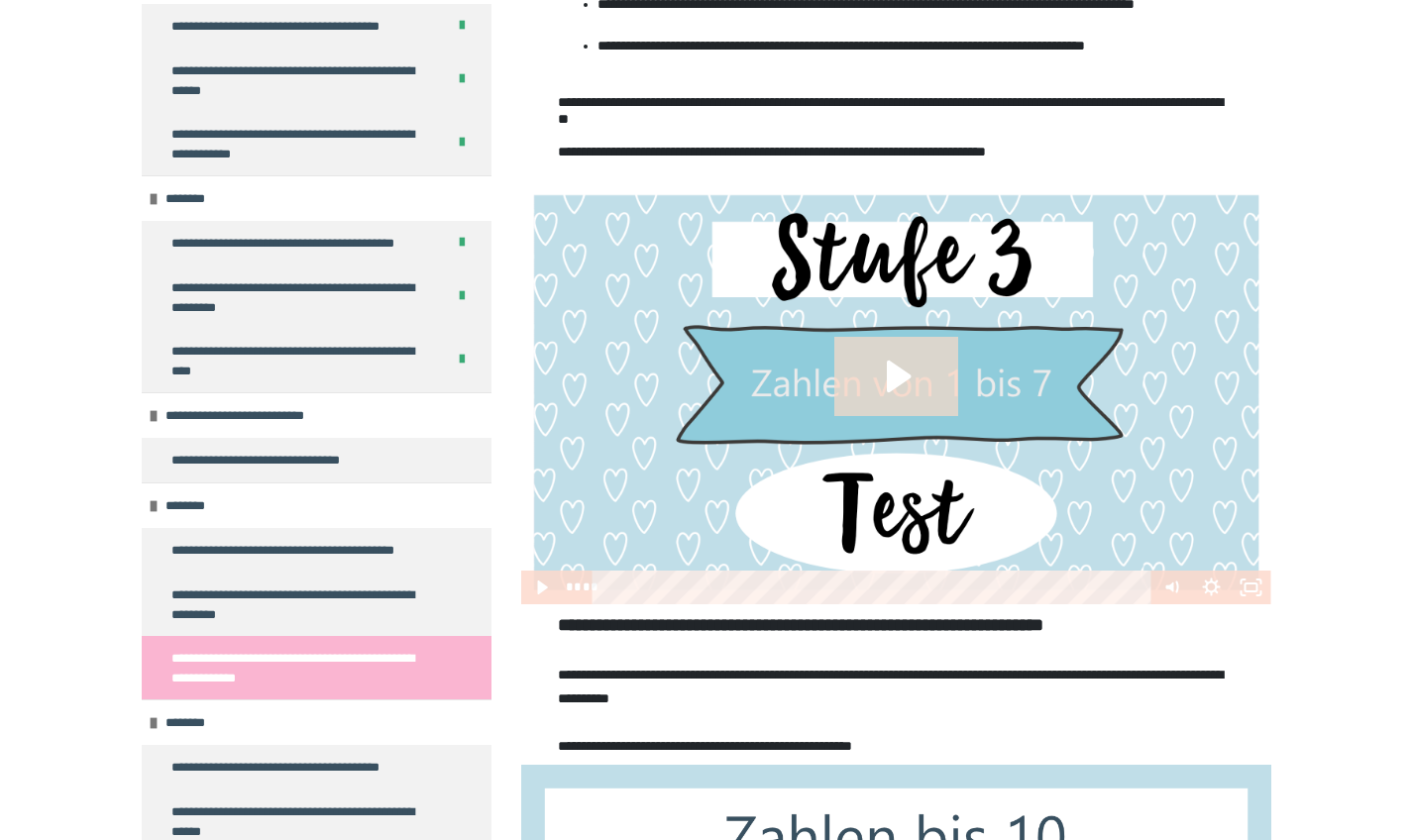 scroll, scrollTop: 1222, scrollLeft: 0, axis: vertical 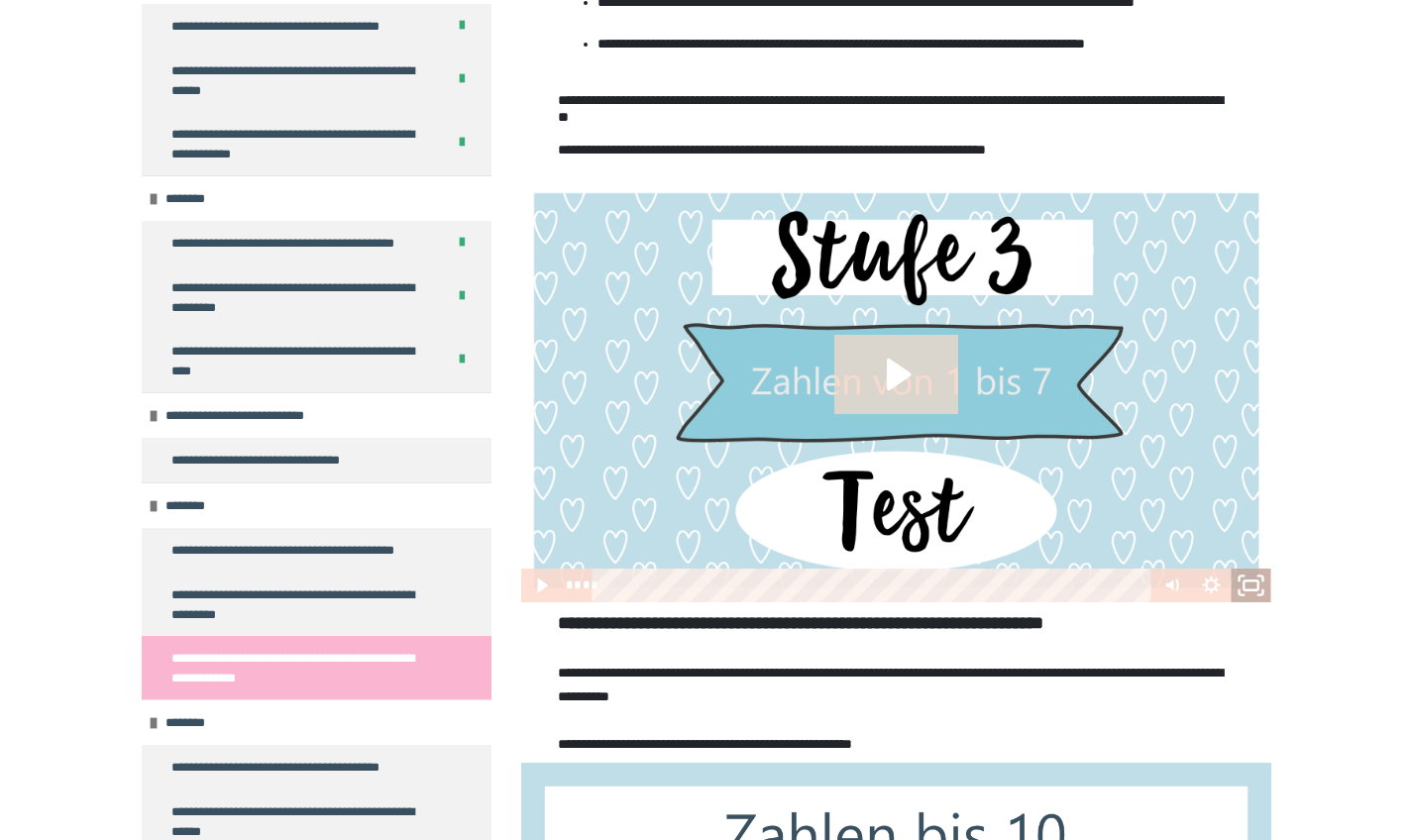 click 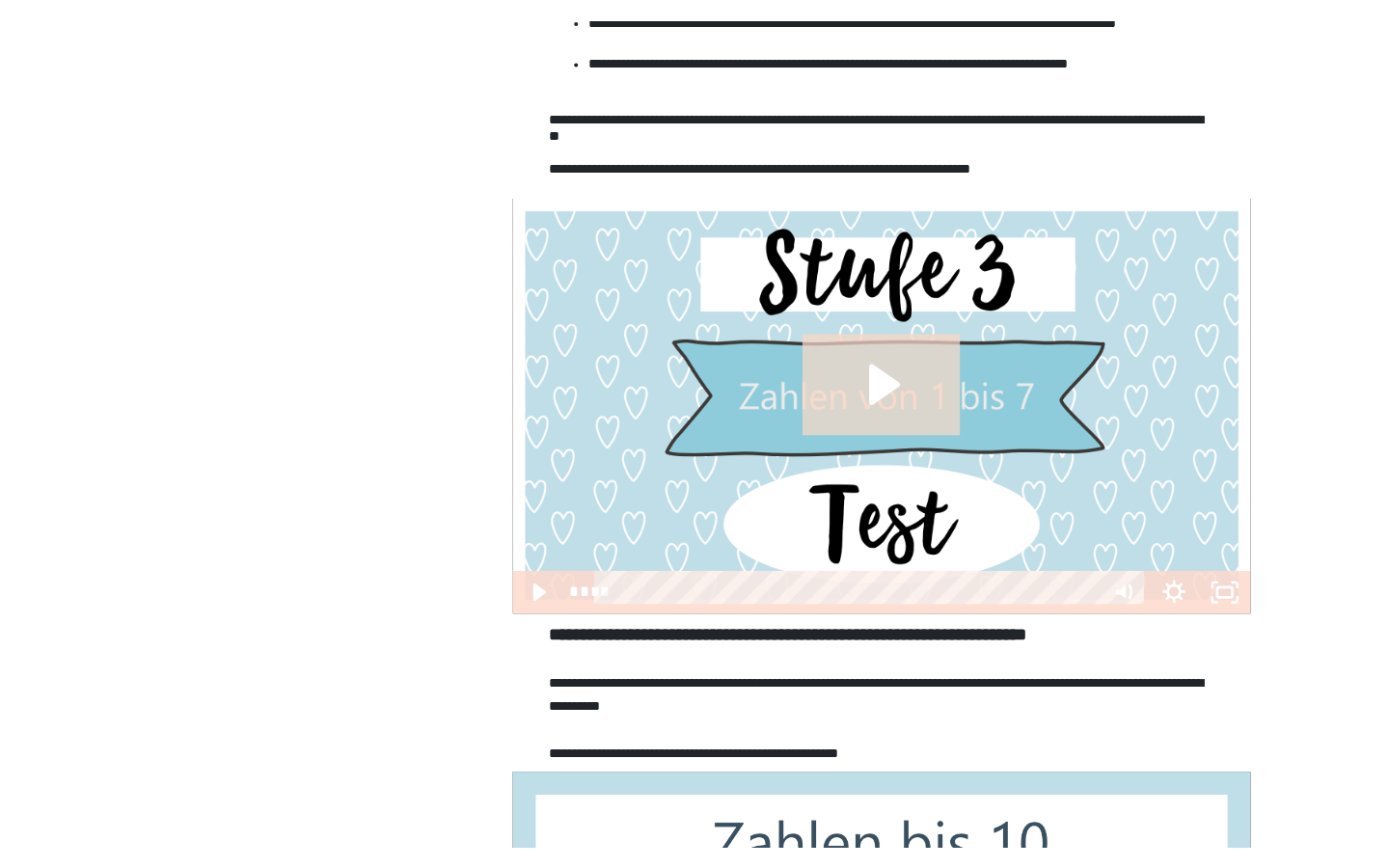 scroll, scrollTop: 0, scrollLeft: 0, axis: both 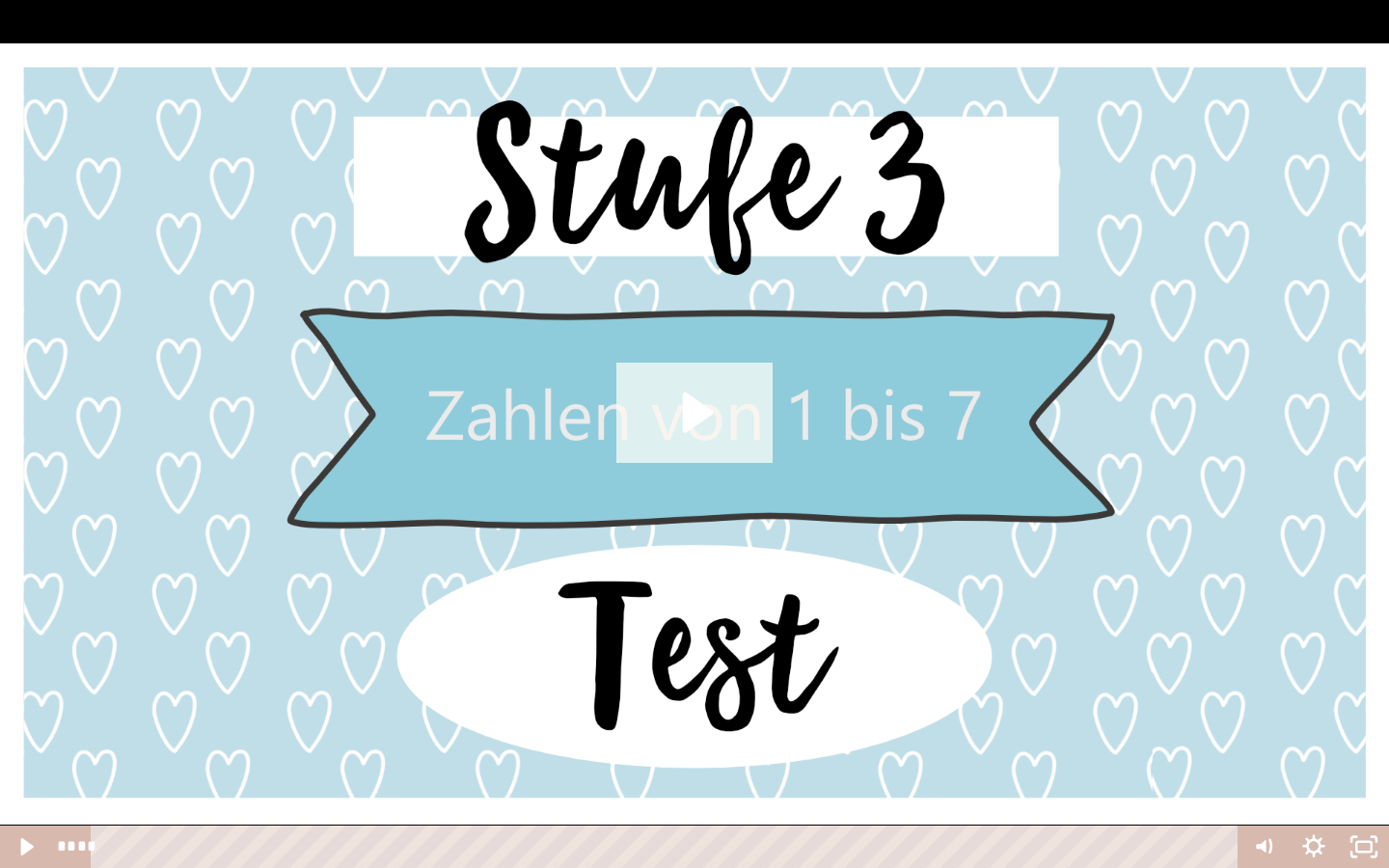 click 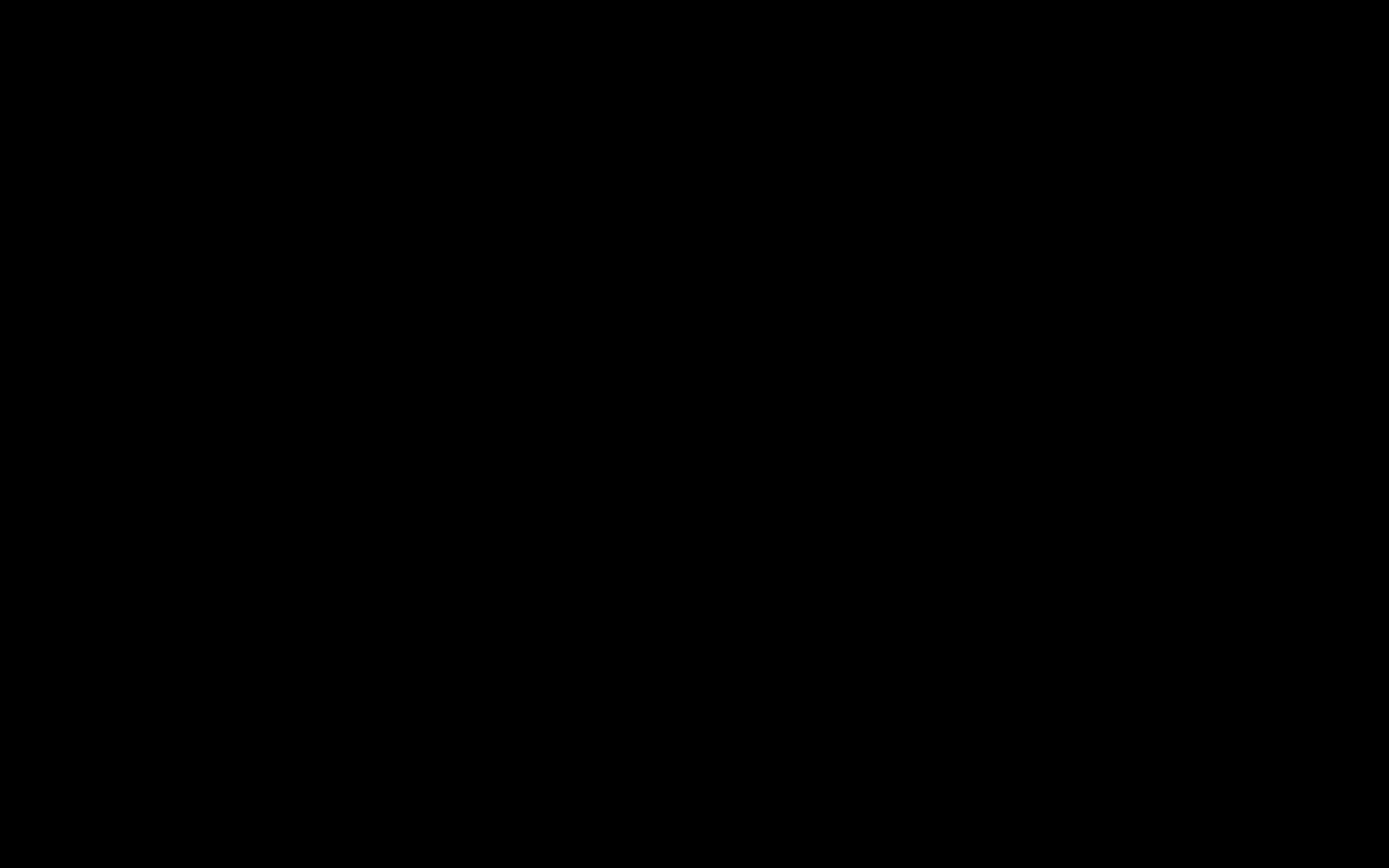 drag, startPoint x: 477, startPoint y: 682, endPoint x: 652, endPoint y: 758, distance: 190.79046 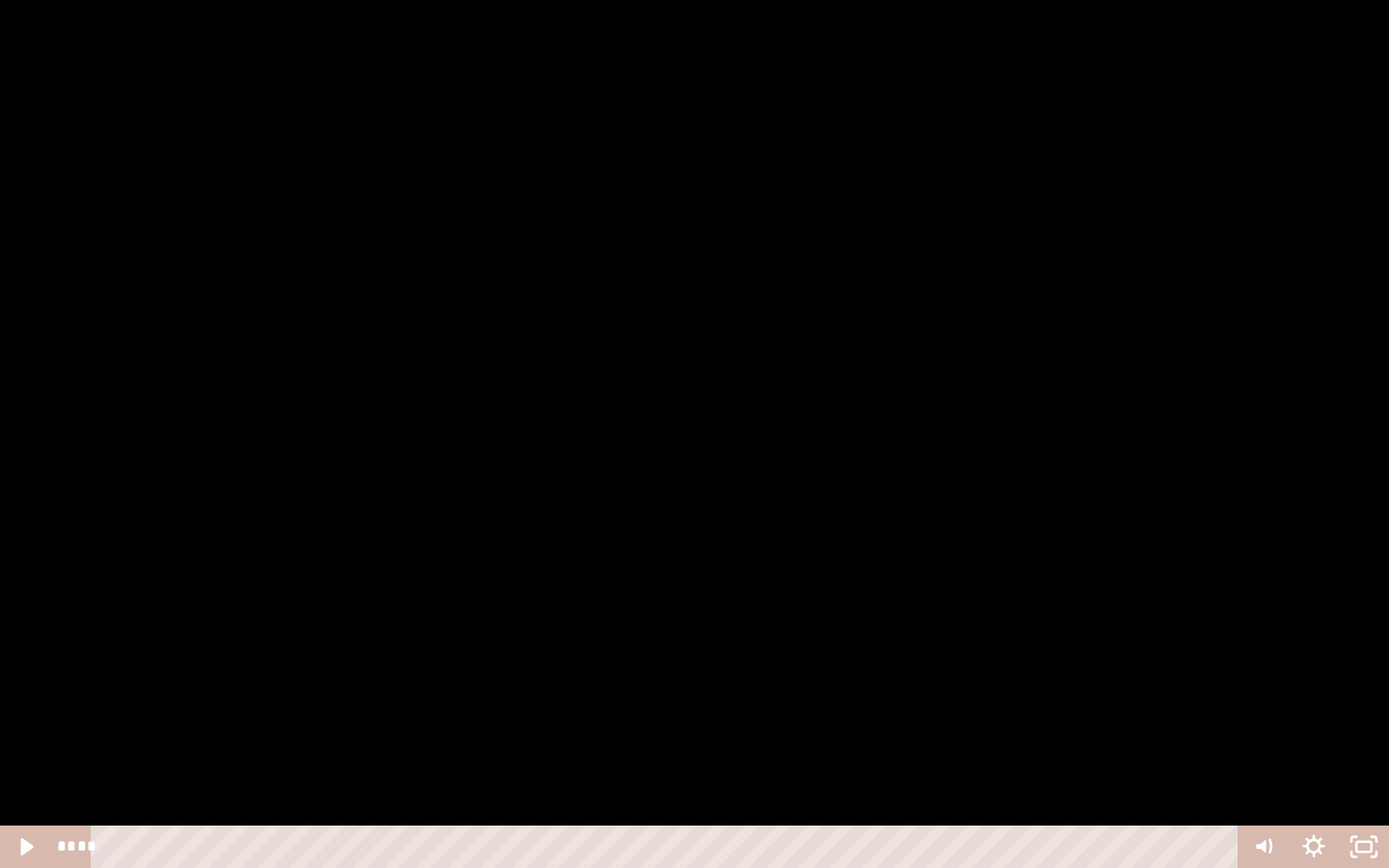 click at bounding box center (694, 434) 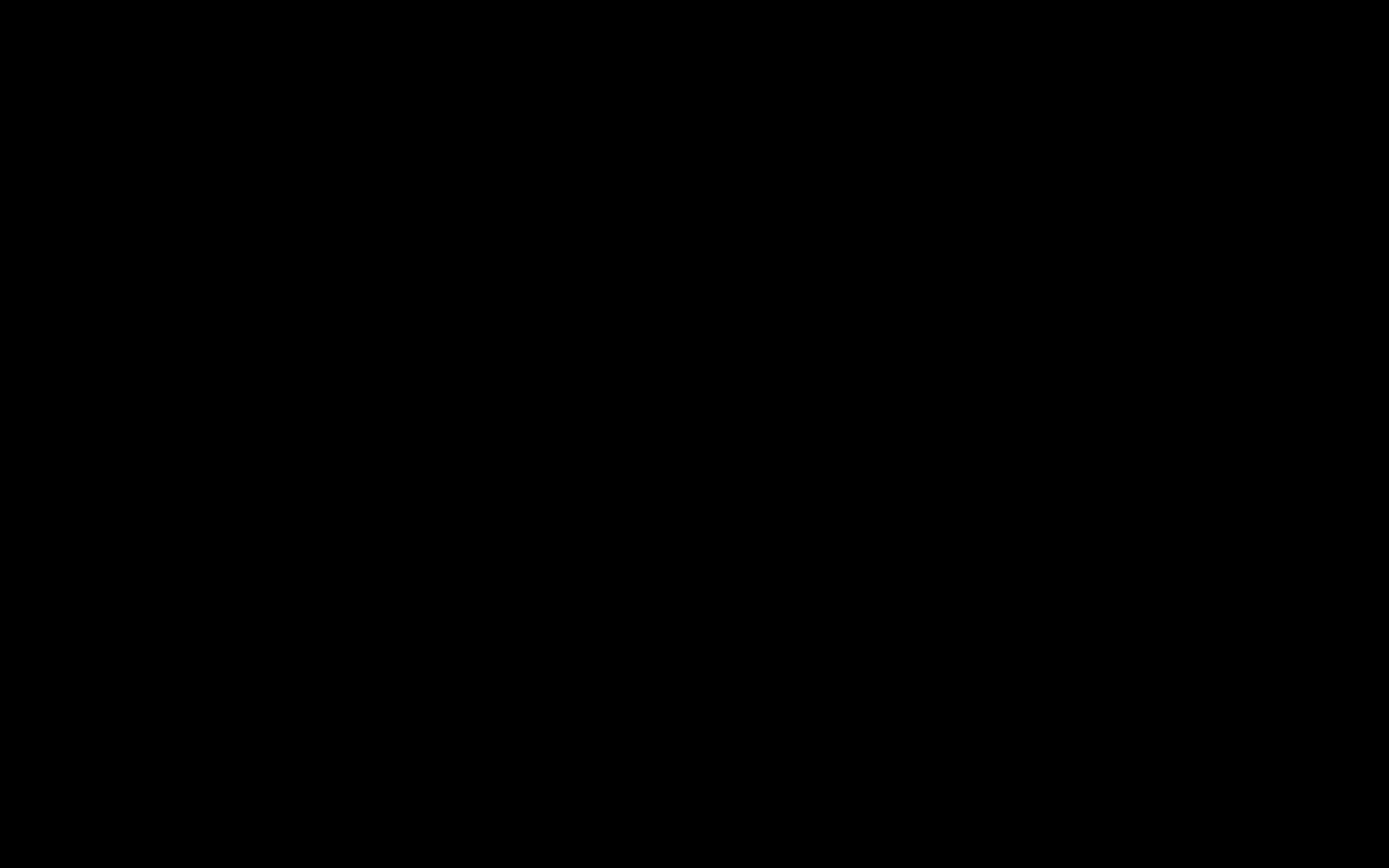 click at bounding box center [694, 434] 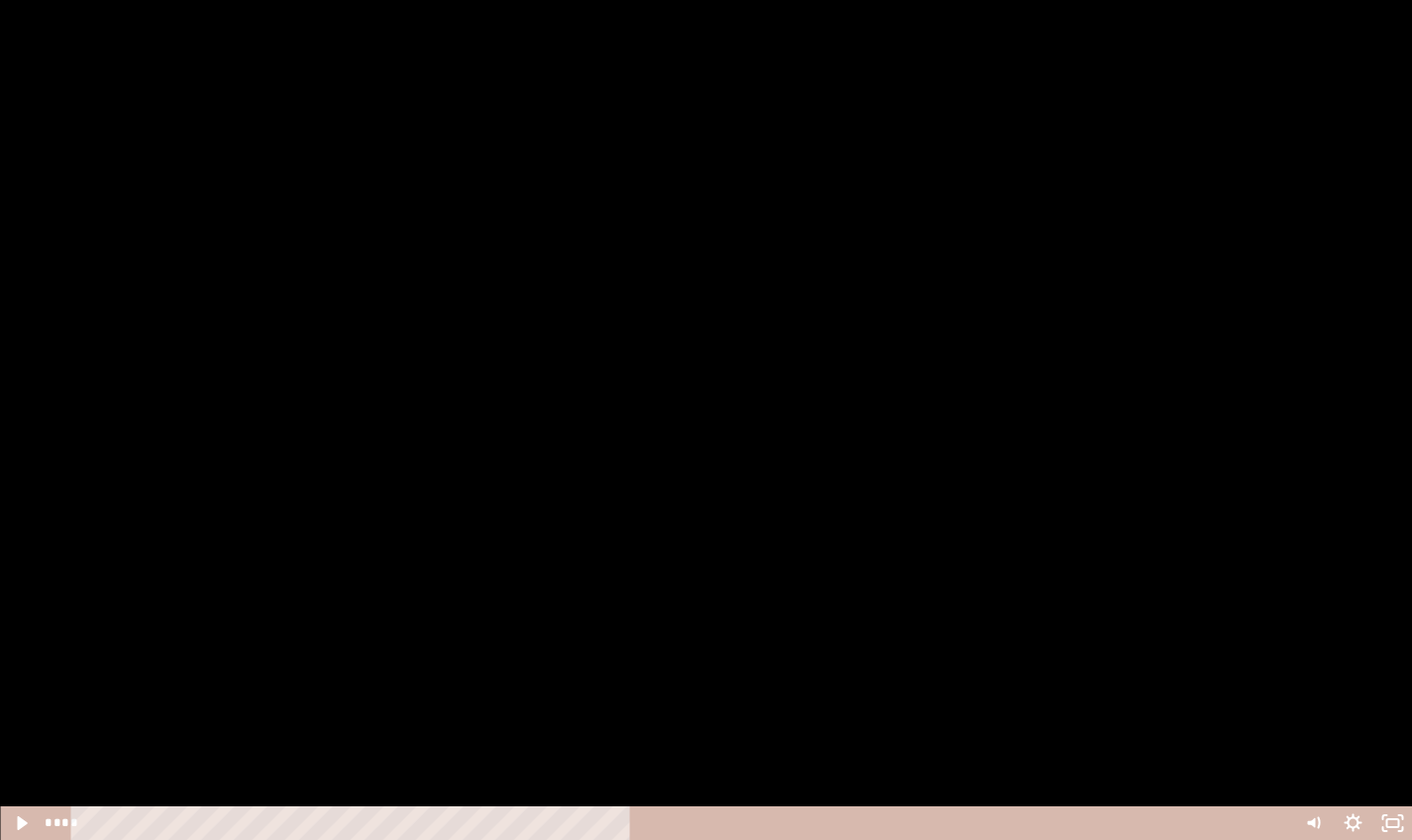 scroll, scrollTop: 190, scrollLeft: 0, axis: vertical 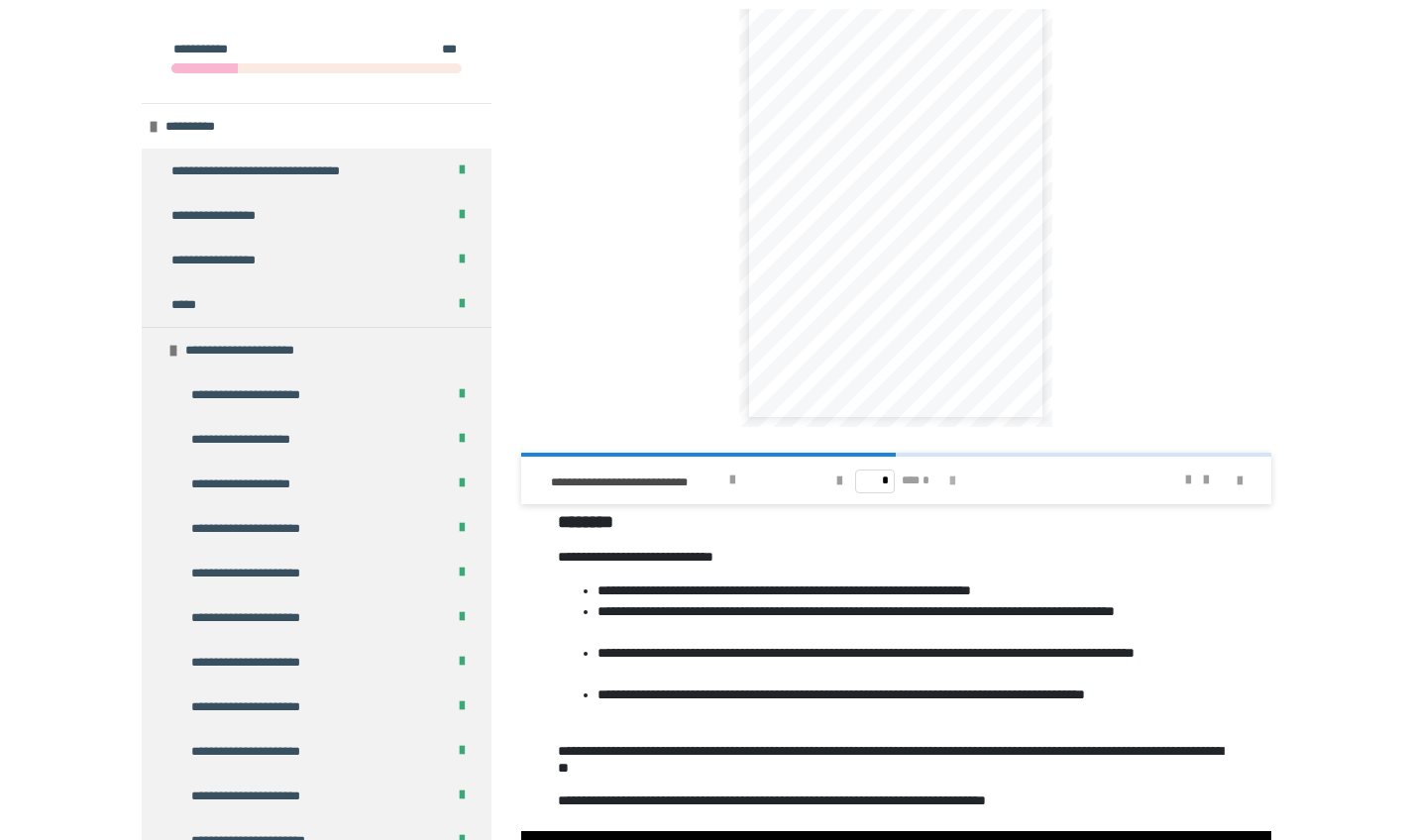 click at bounding box center (952, 481) 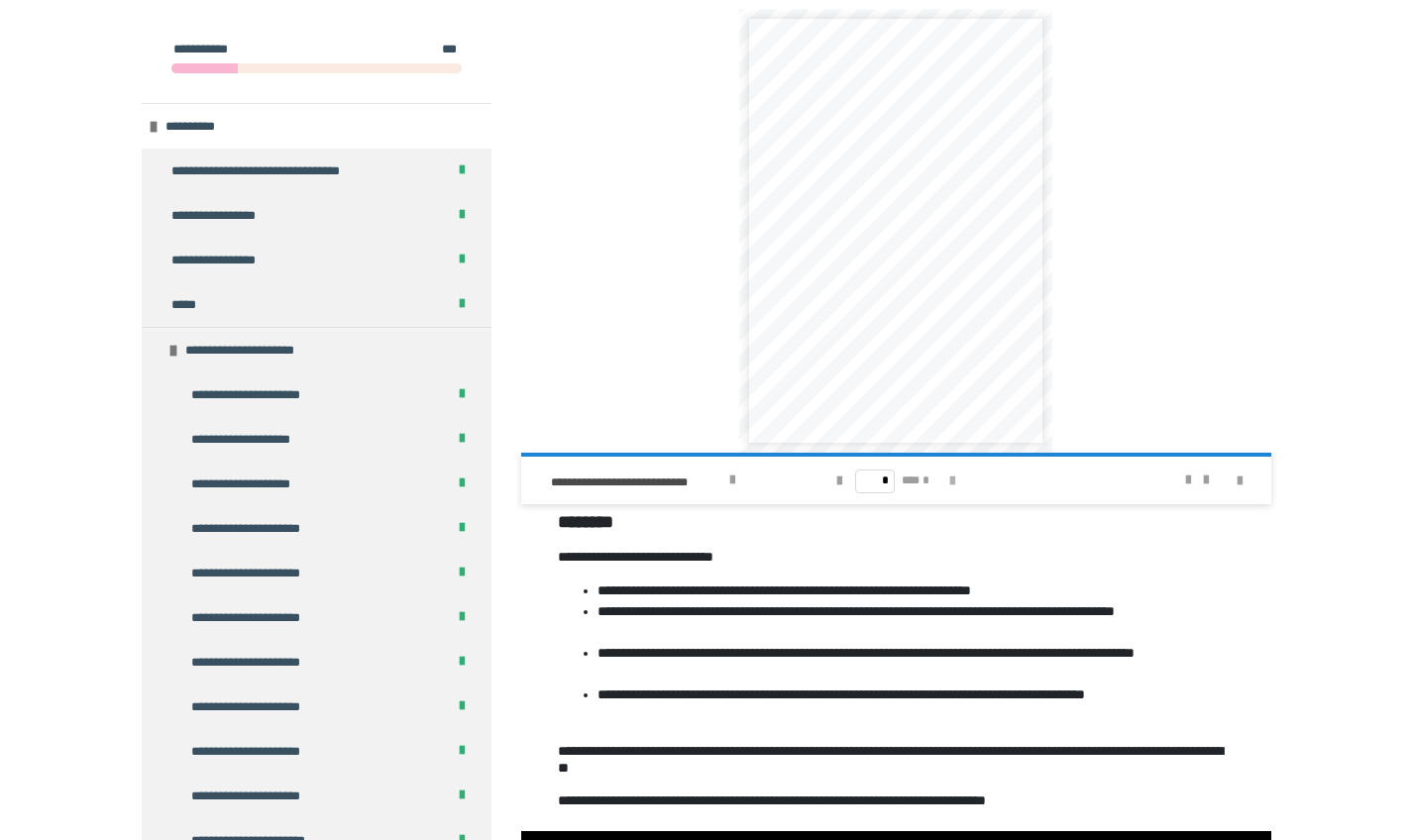 scroll, scrollTop: 0, scrollLeft: 0, axis: both 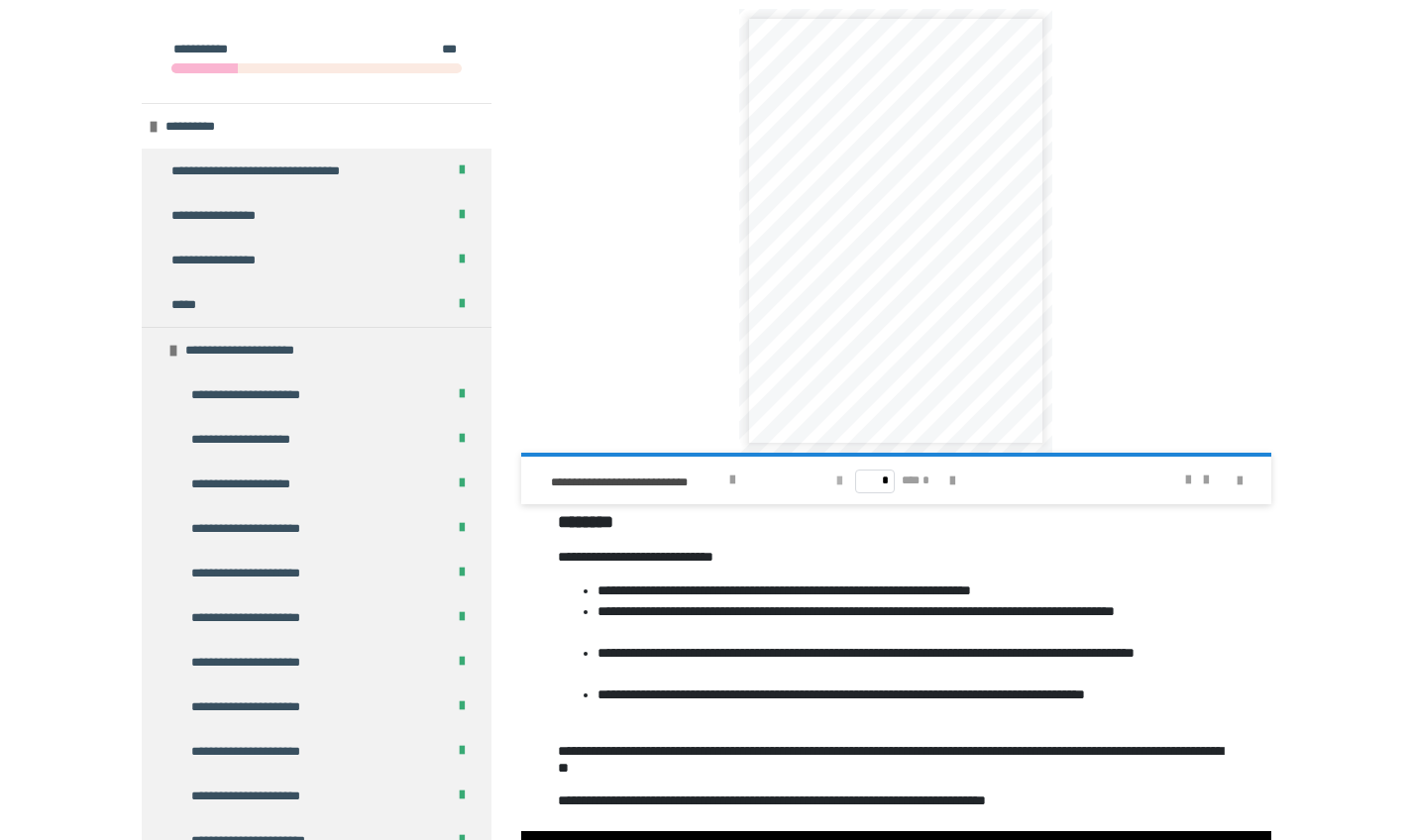 click at bounding box center [839, 481] 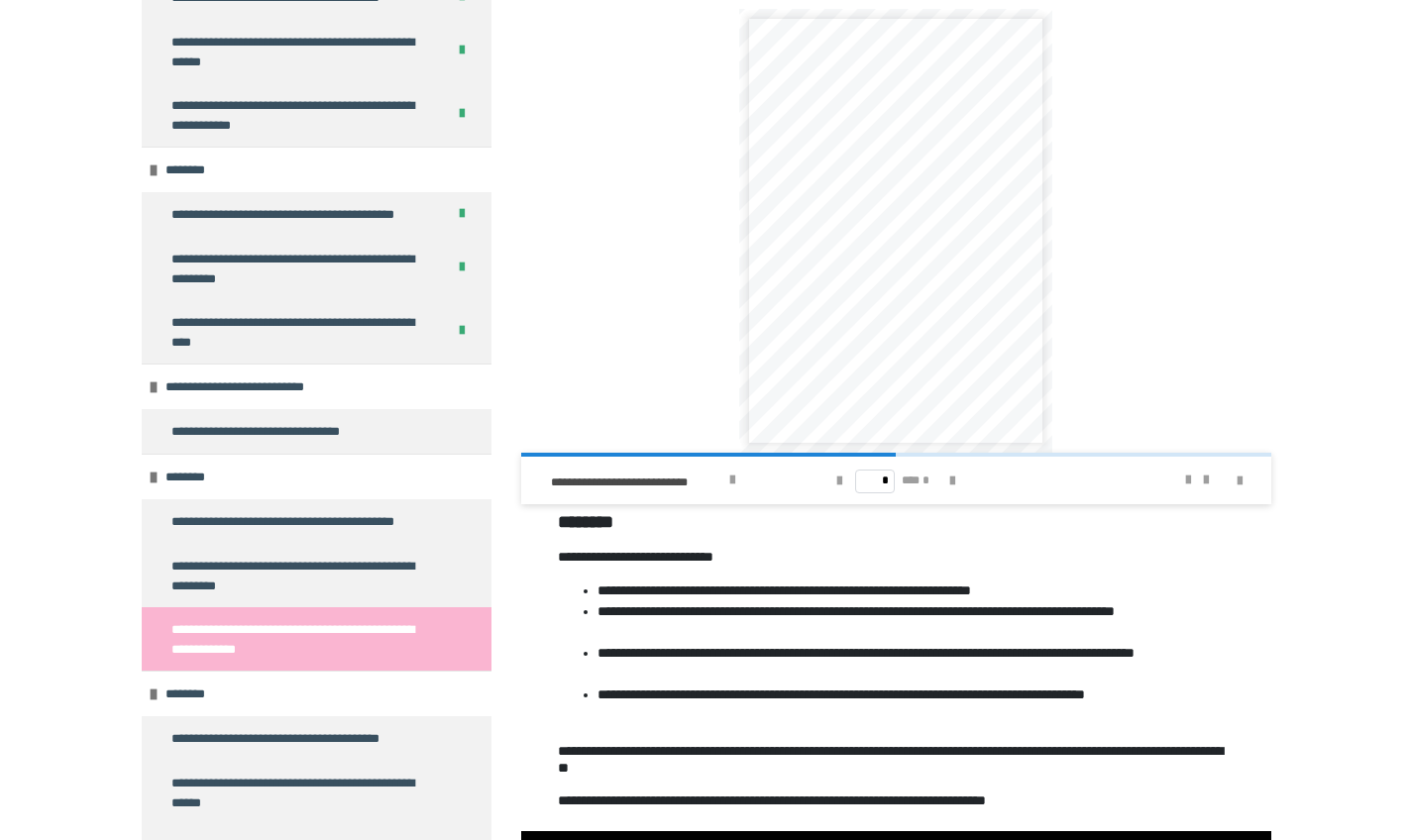 scroll, scrollTop: 2008, scrollLeft: 0, axis: vertical 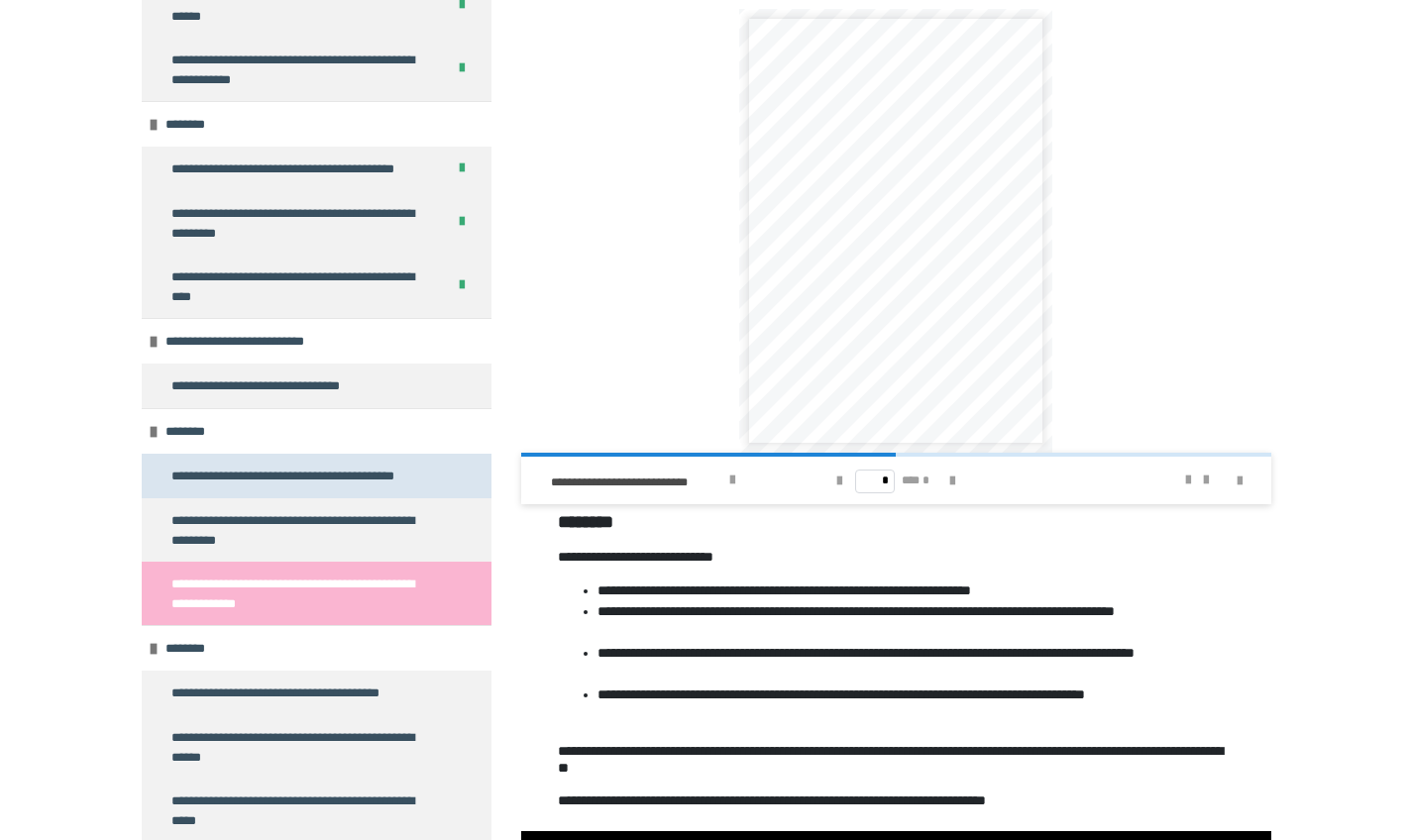 click on "**********" at bounding box center [295, 475] 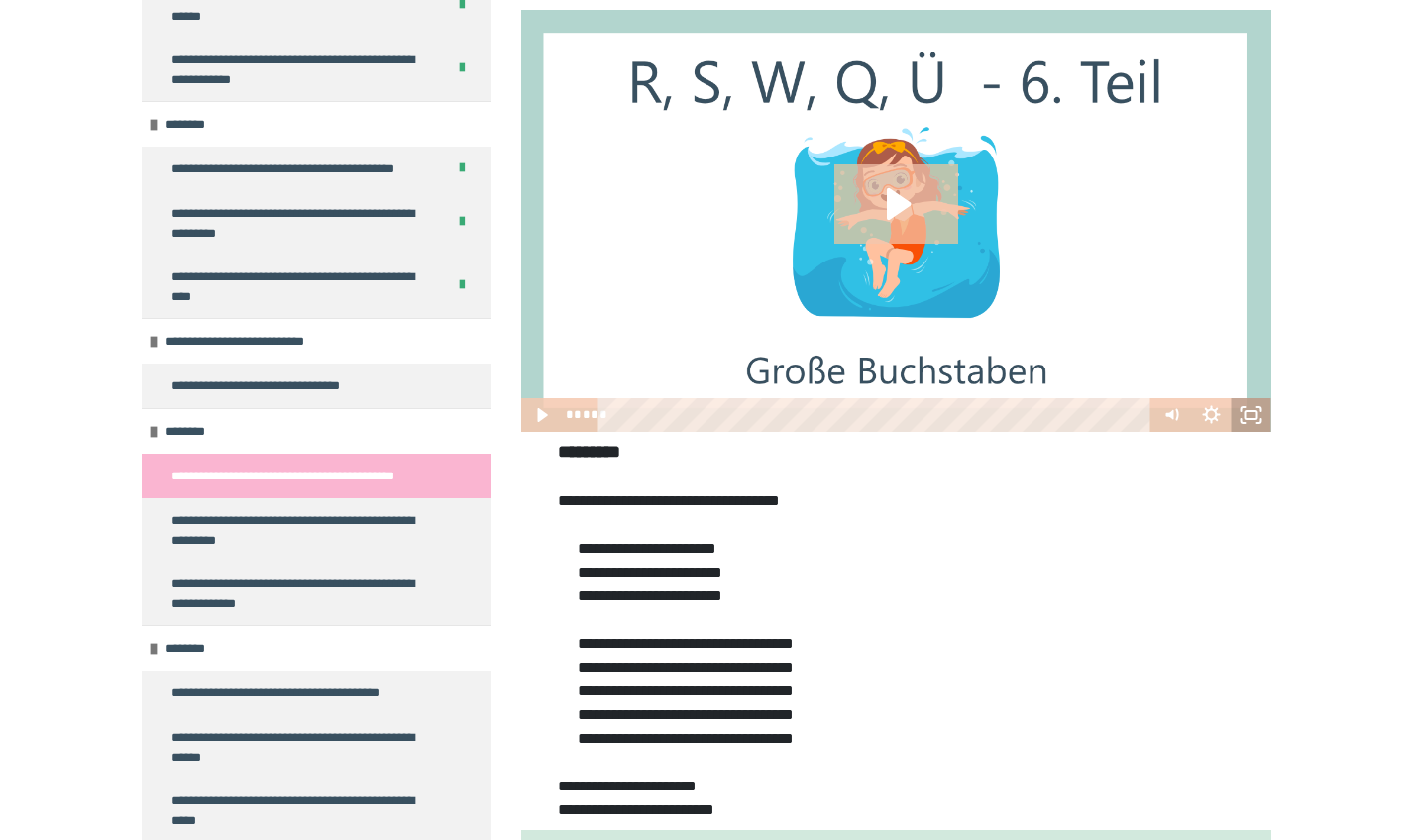 click 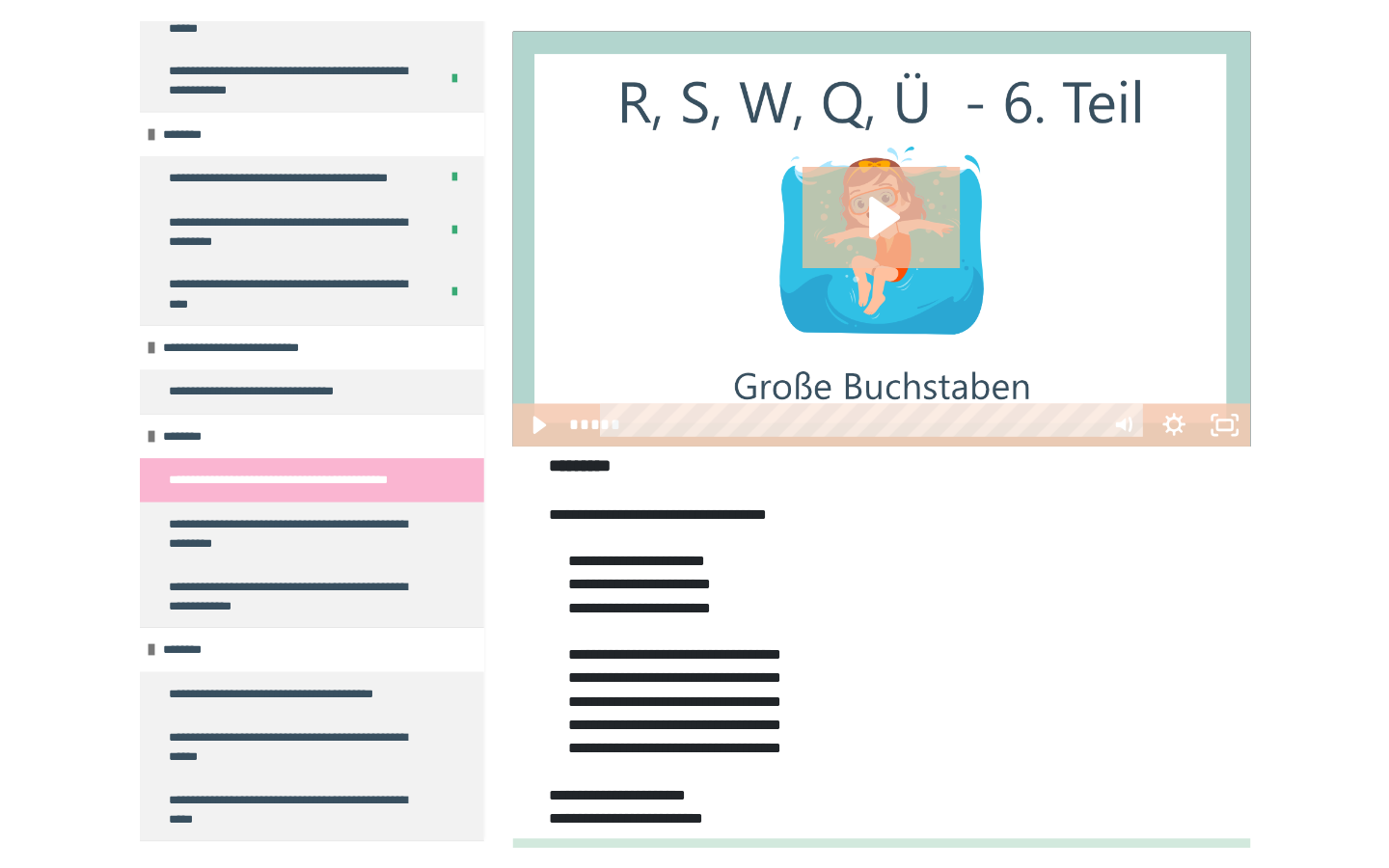 scroll, scrollTop: 0, scrollLeft: 0, axis: both 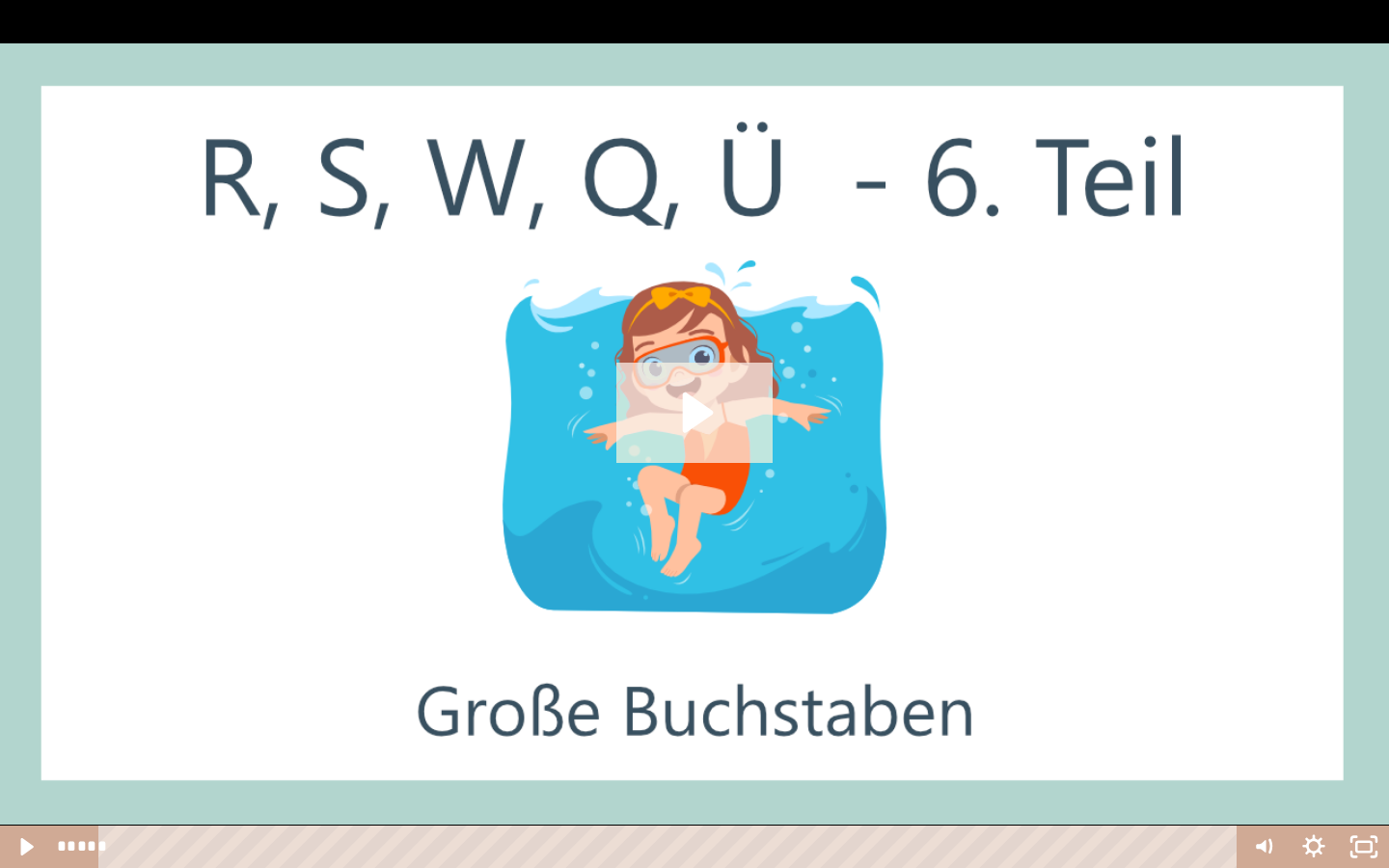 click 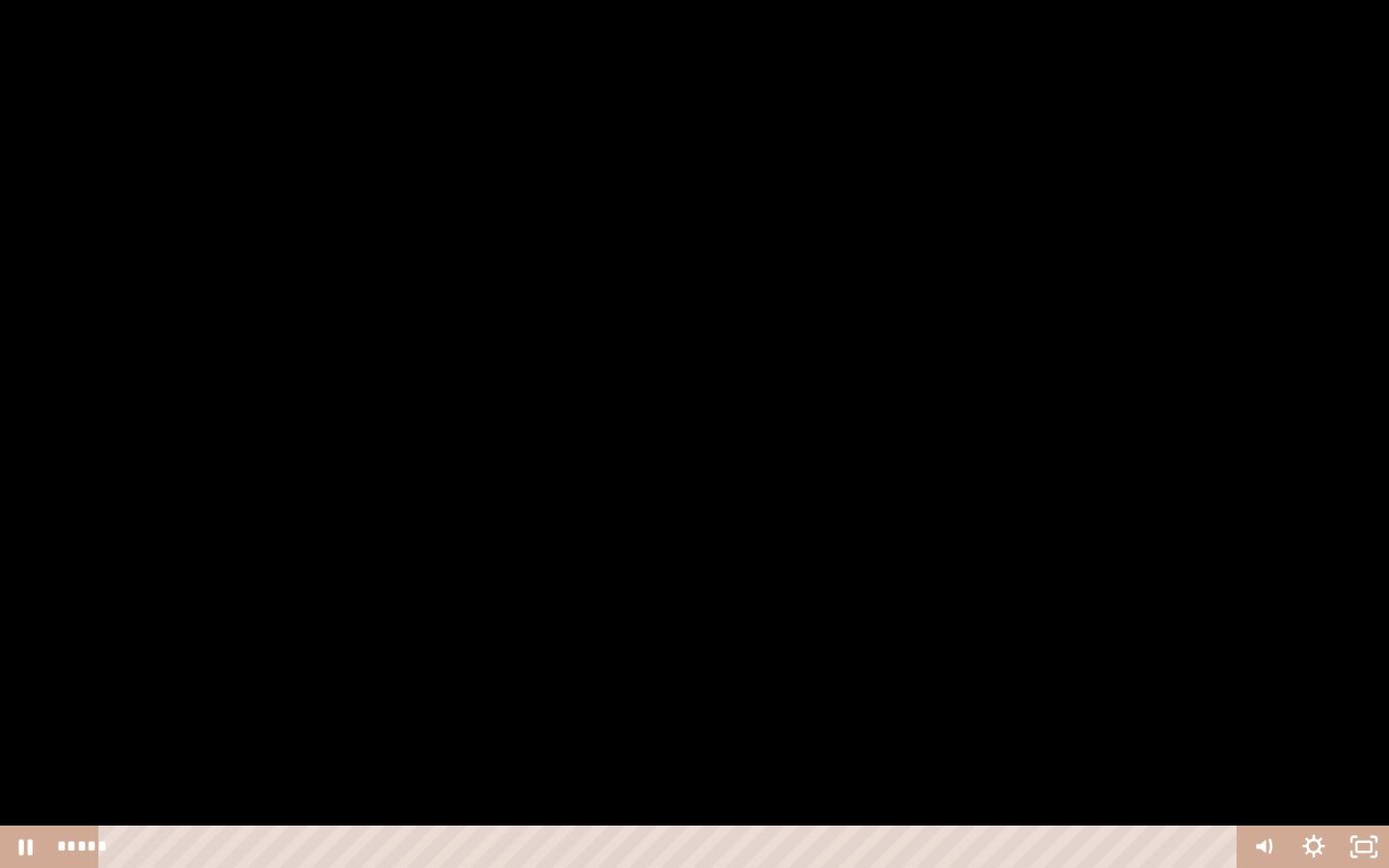 click at bounding box center (694, 434) 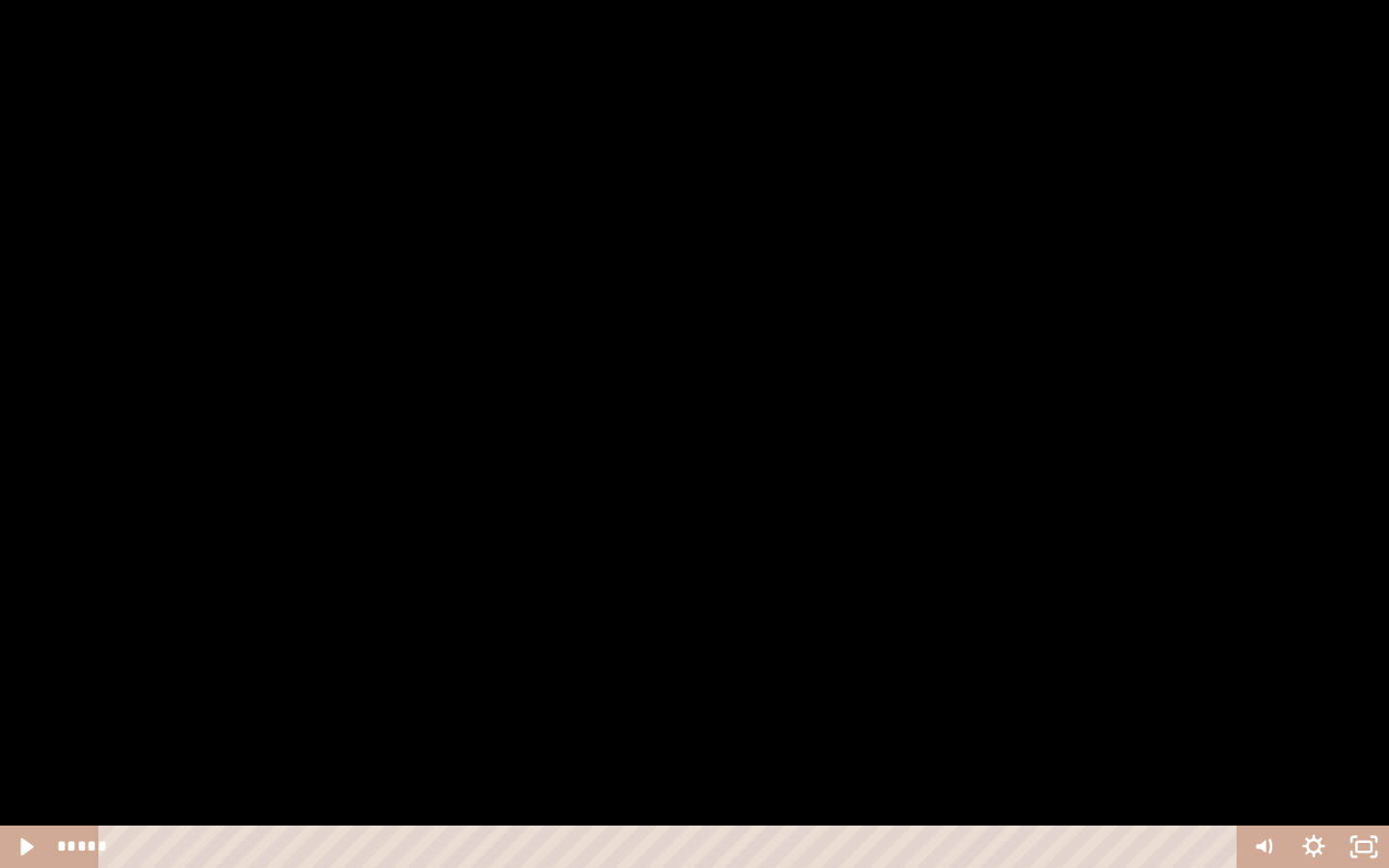 click at bounding box center [694, 434] 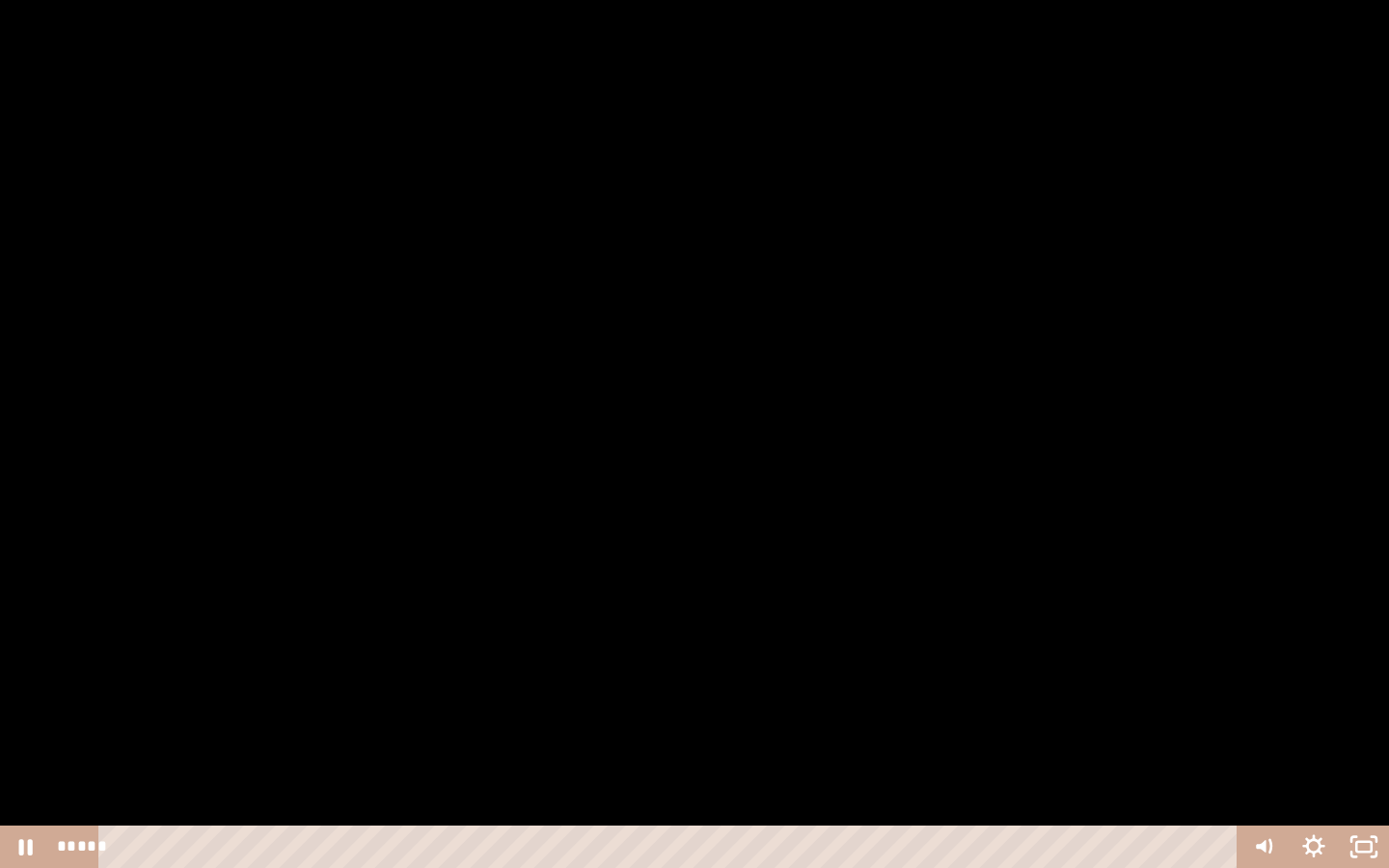 drag, startPoint x: 1304, startPoint y: 583, endPoint x: 243, endPoint y: 411, distance: 1074.8512 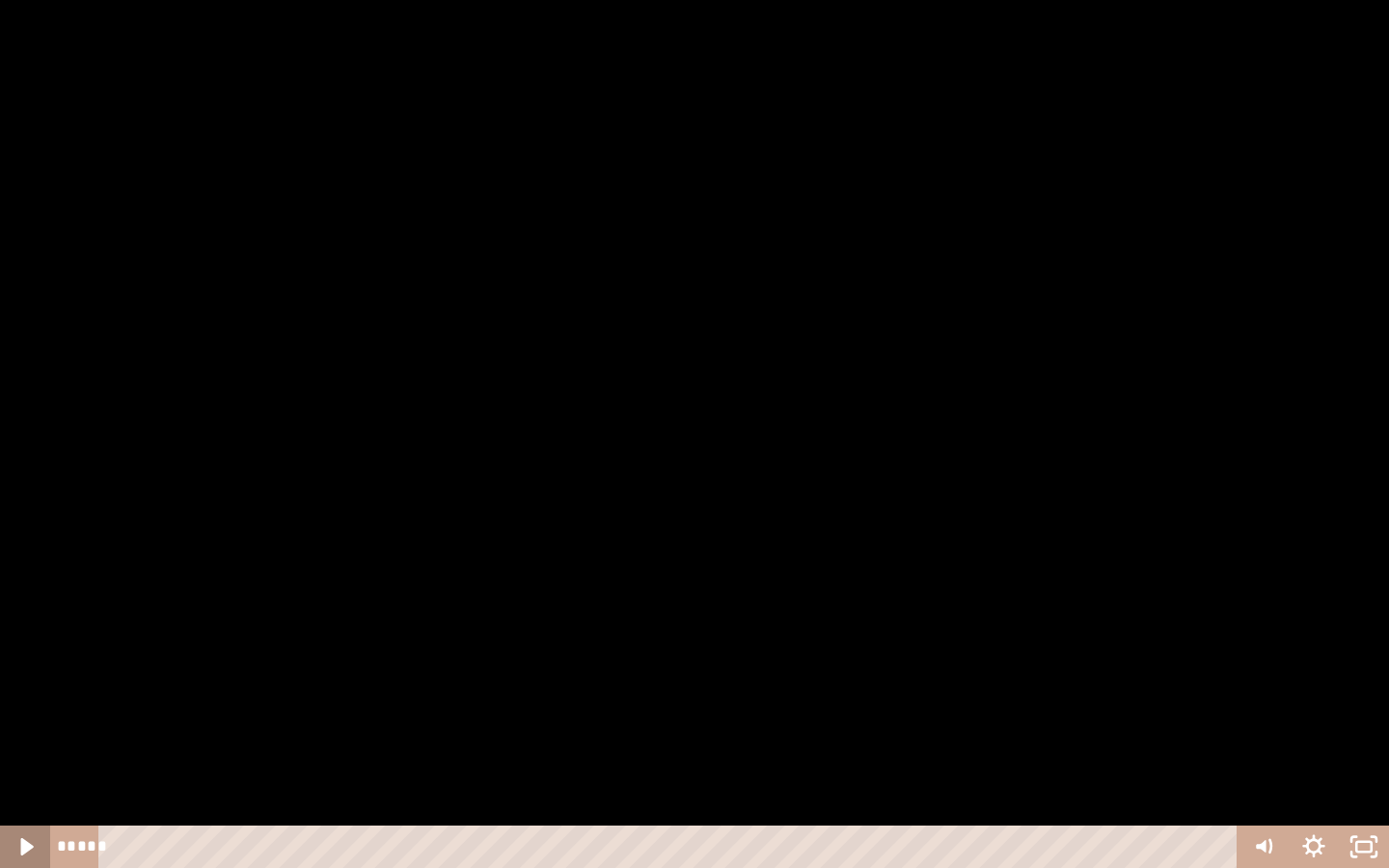 click 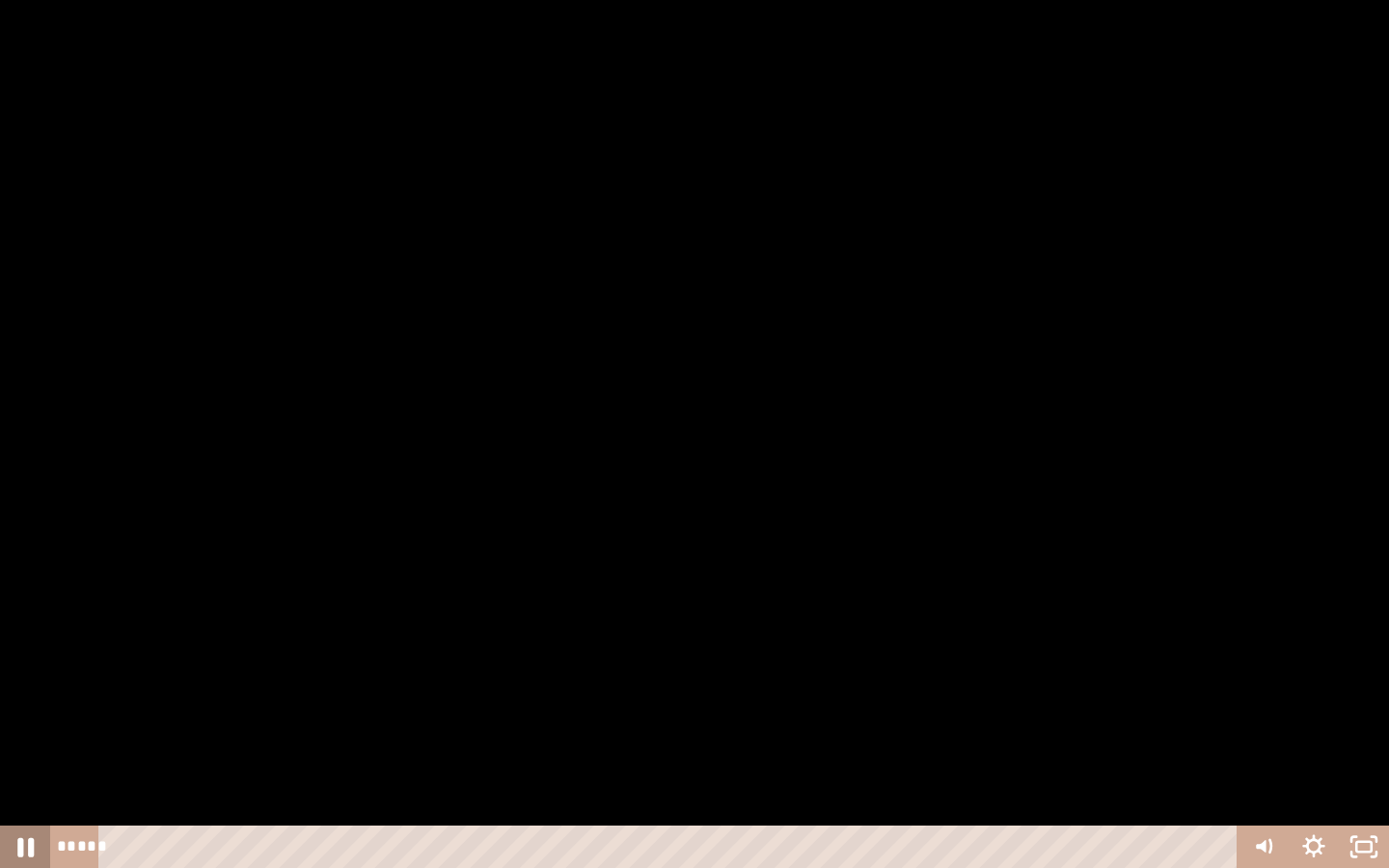 click 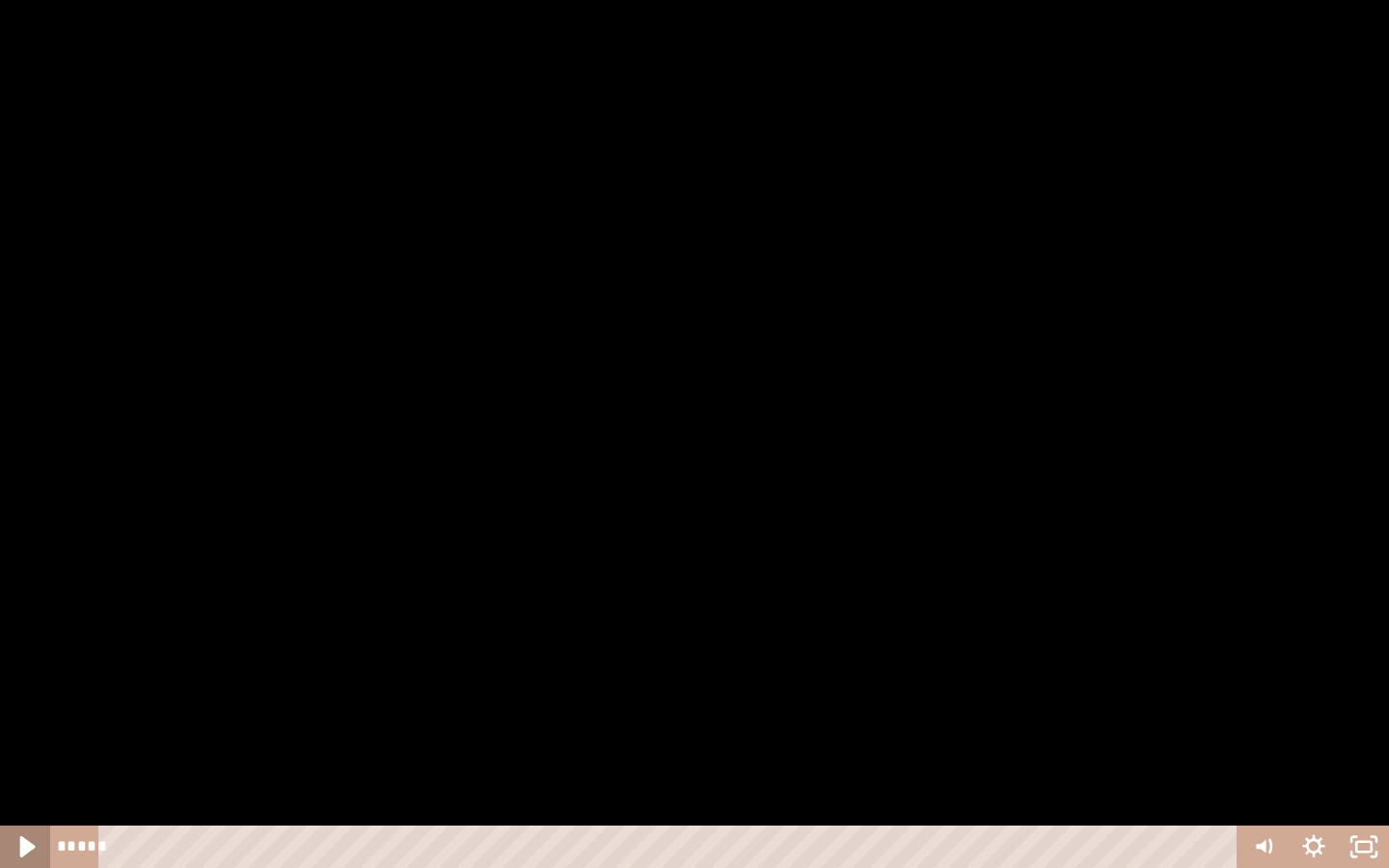 click 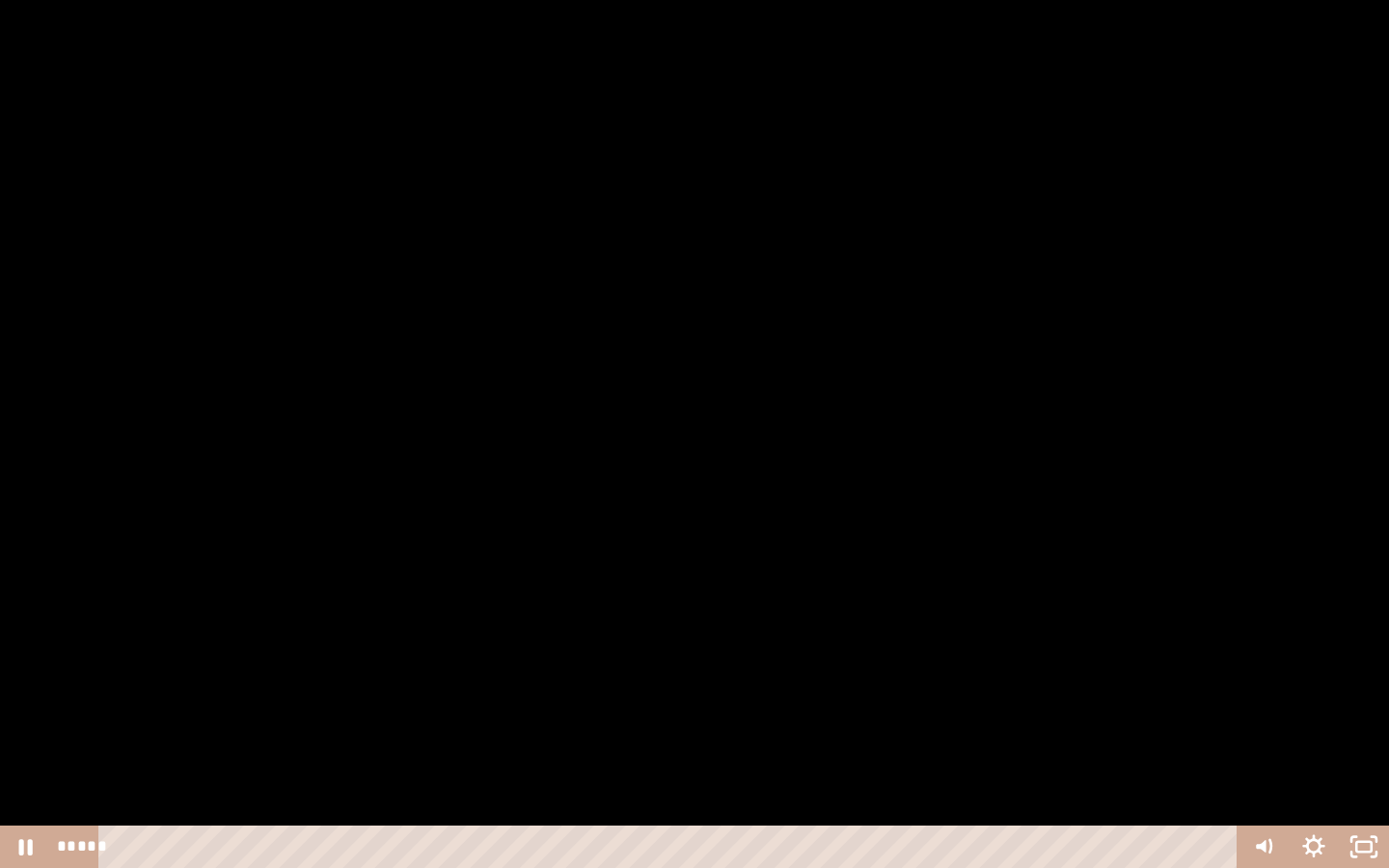 scroll, scrollTop: 0, scrollLeft: 0, axis: both 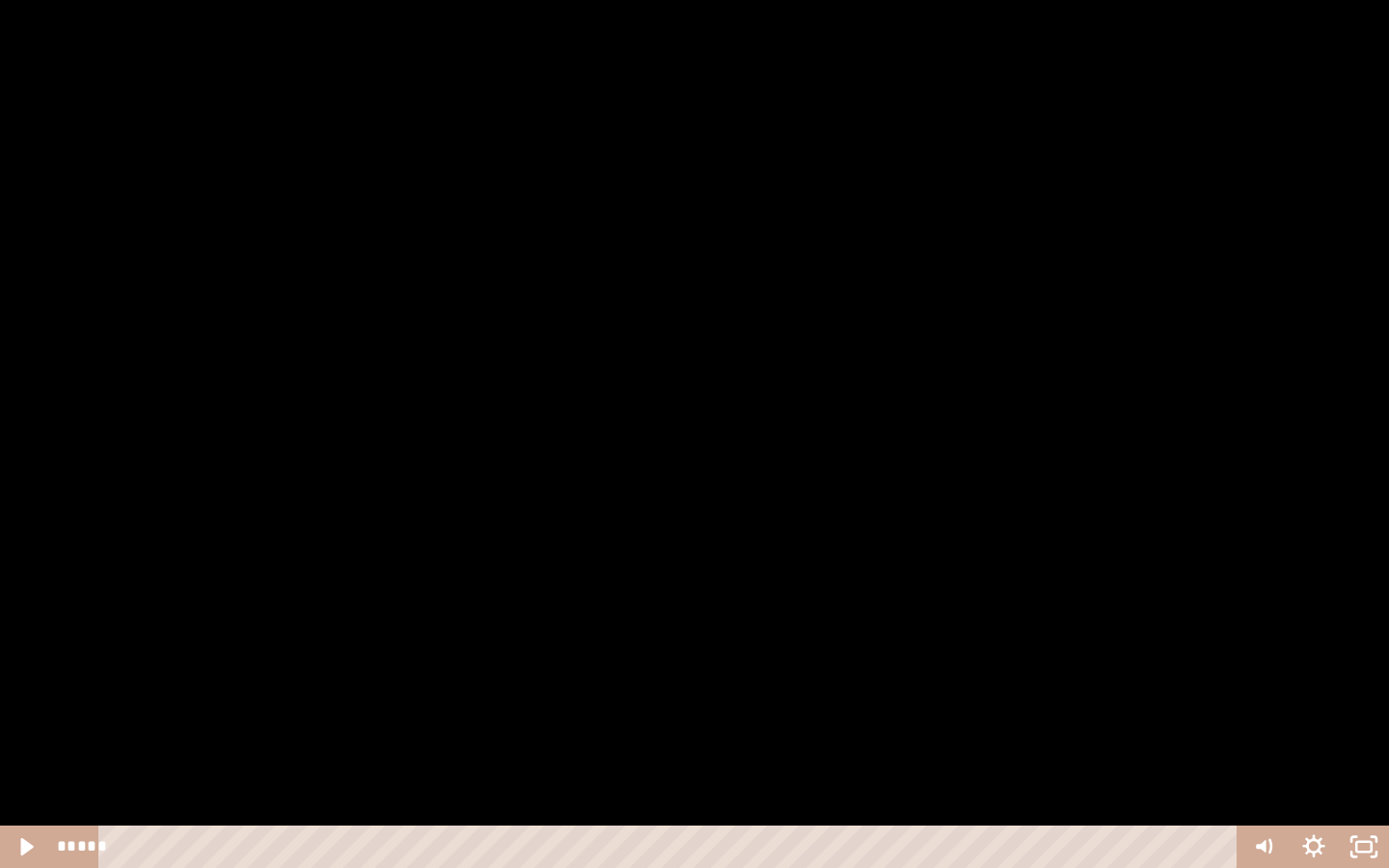 drag, startPoint x: 200, startPoint y: 647, endPoint x: 204, endPoint y: 657, distance: 10.77033 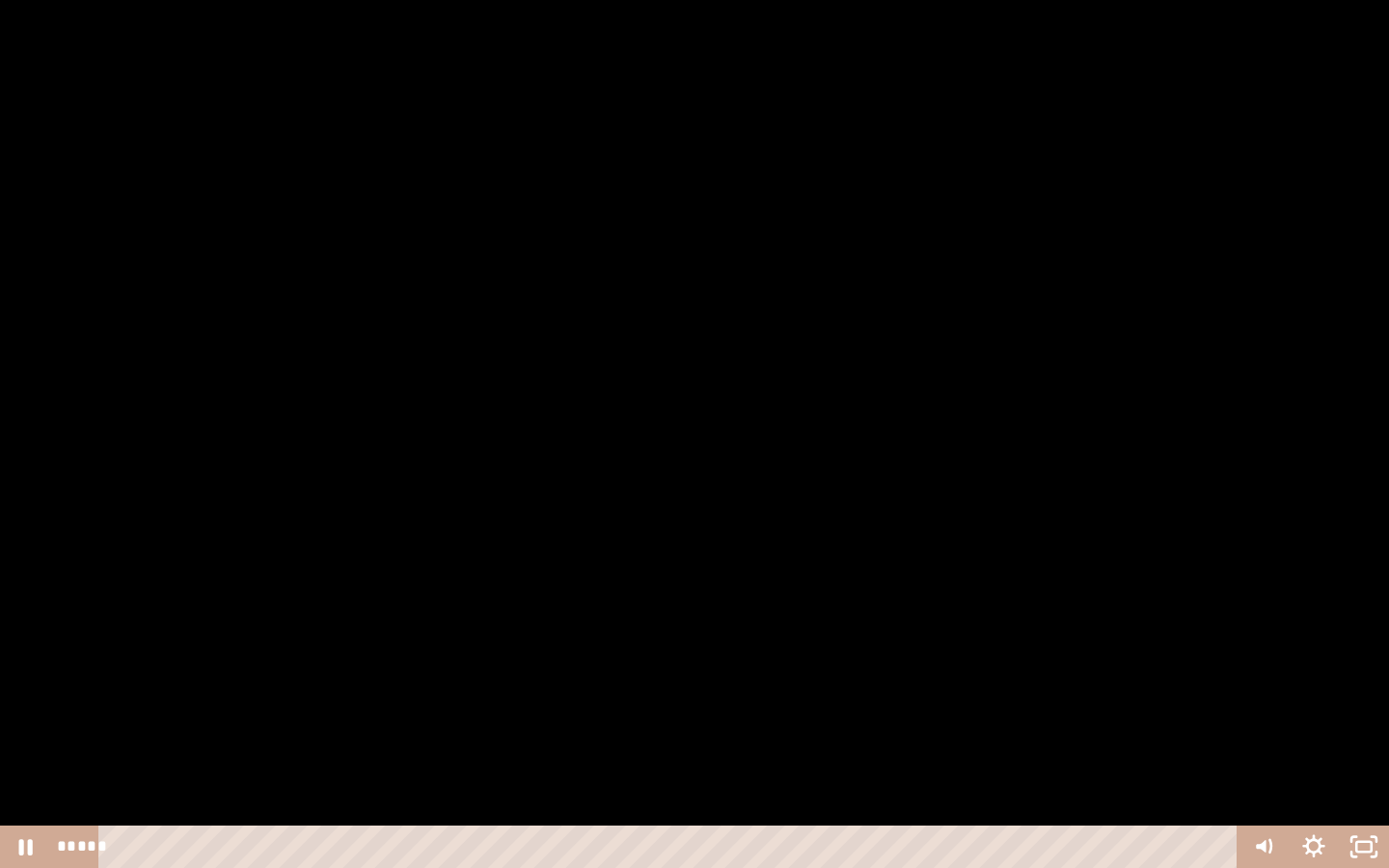 click at bounding box center (694, 434) 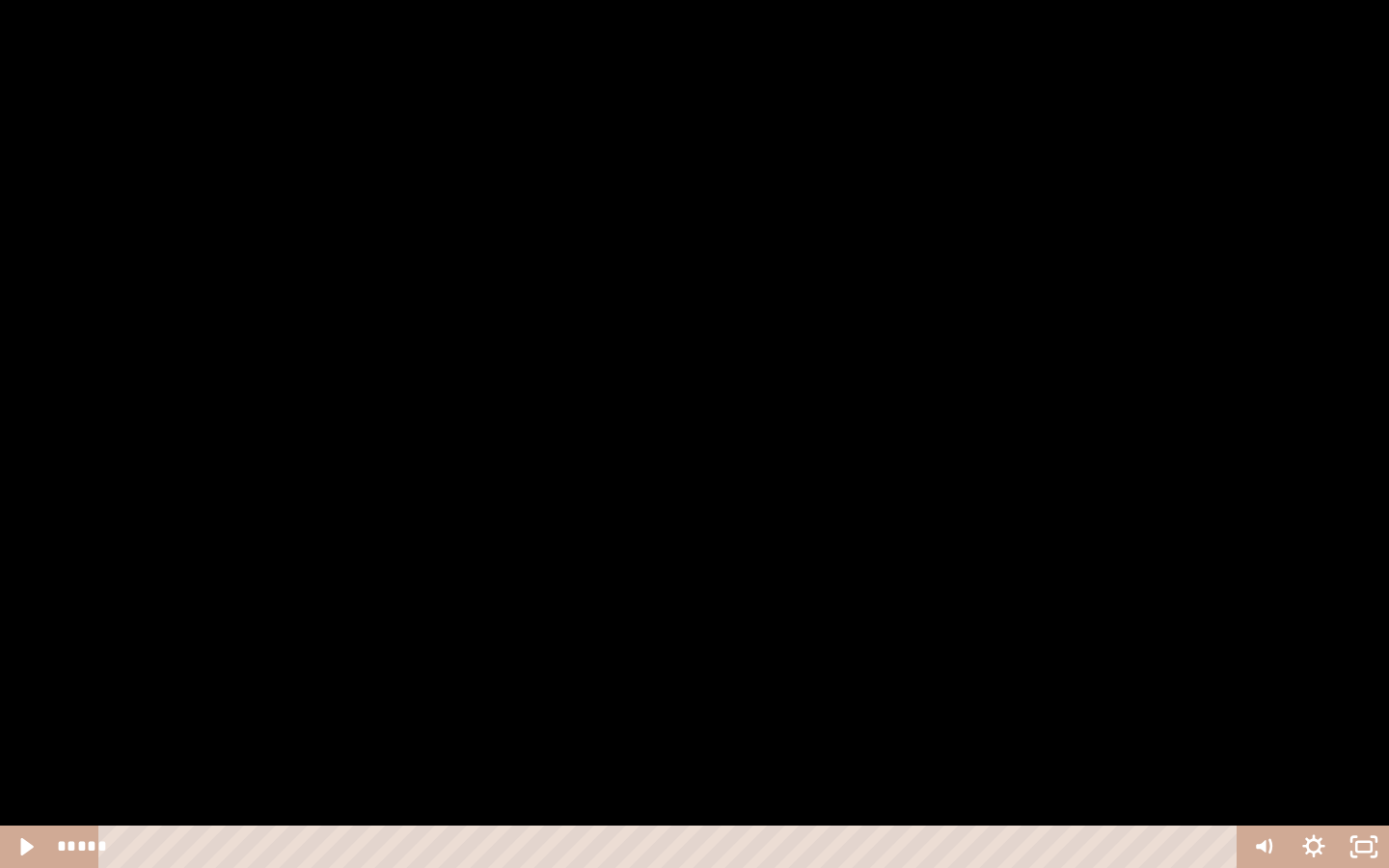 click at bounding box center (694, 434) 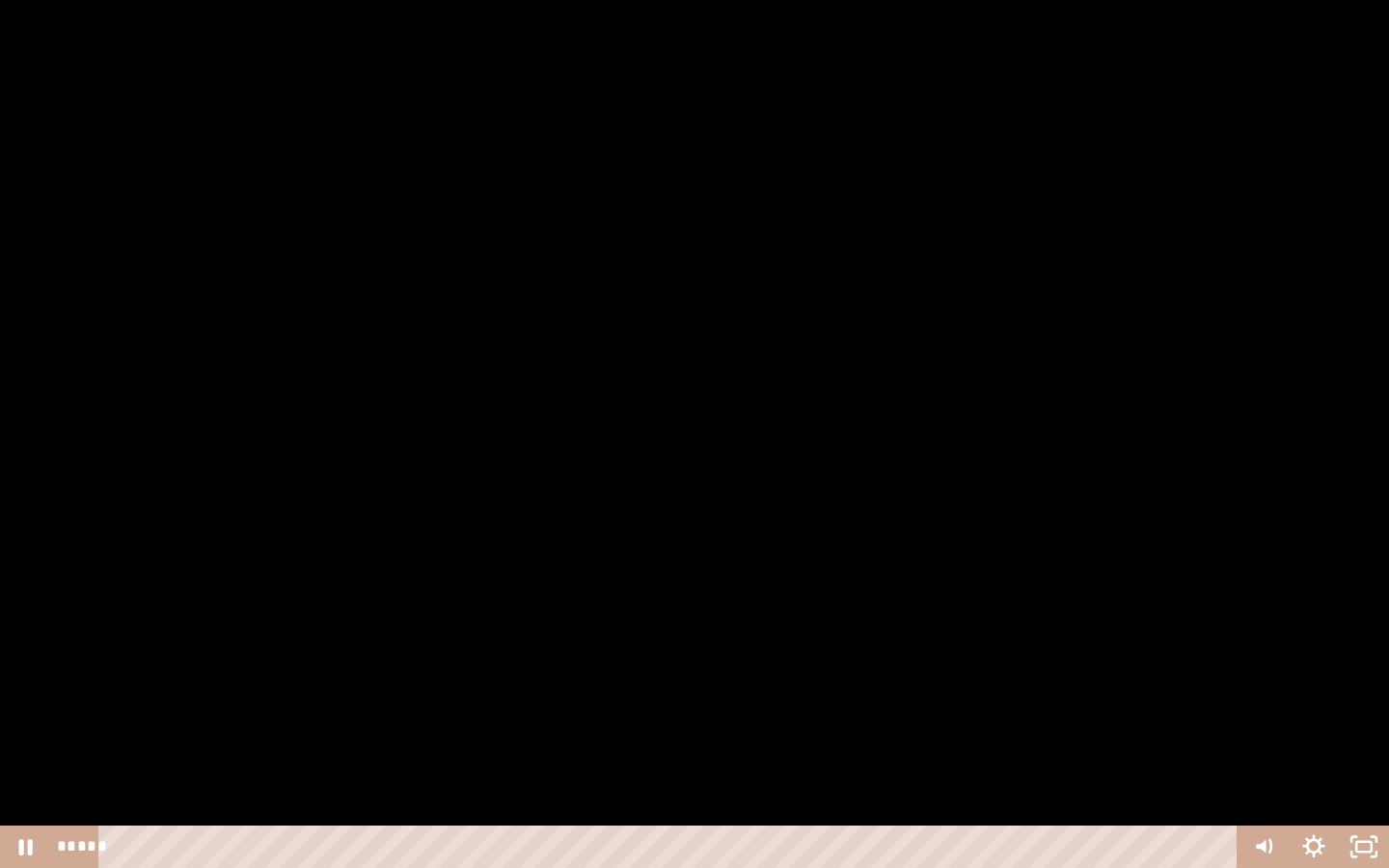 click at bounding box center (694, 434) 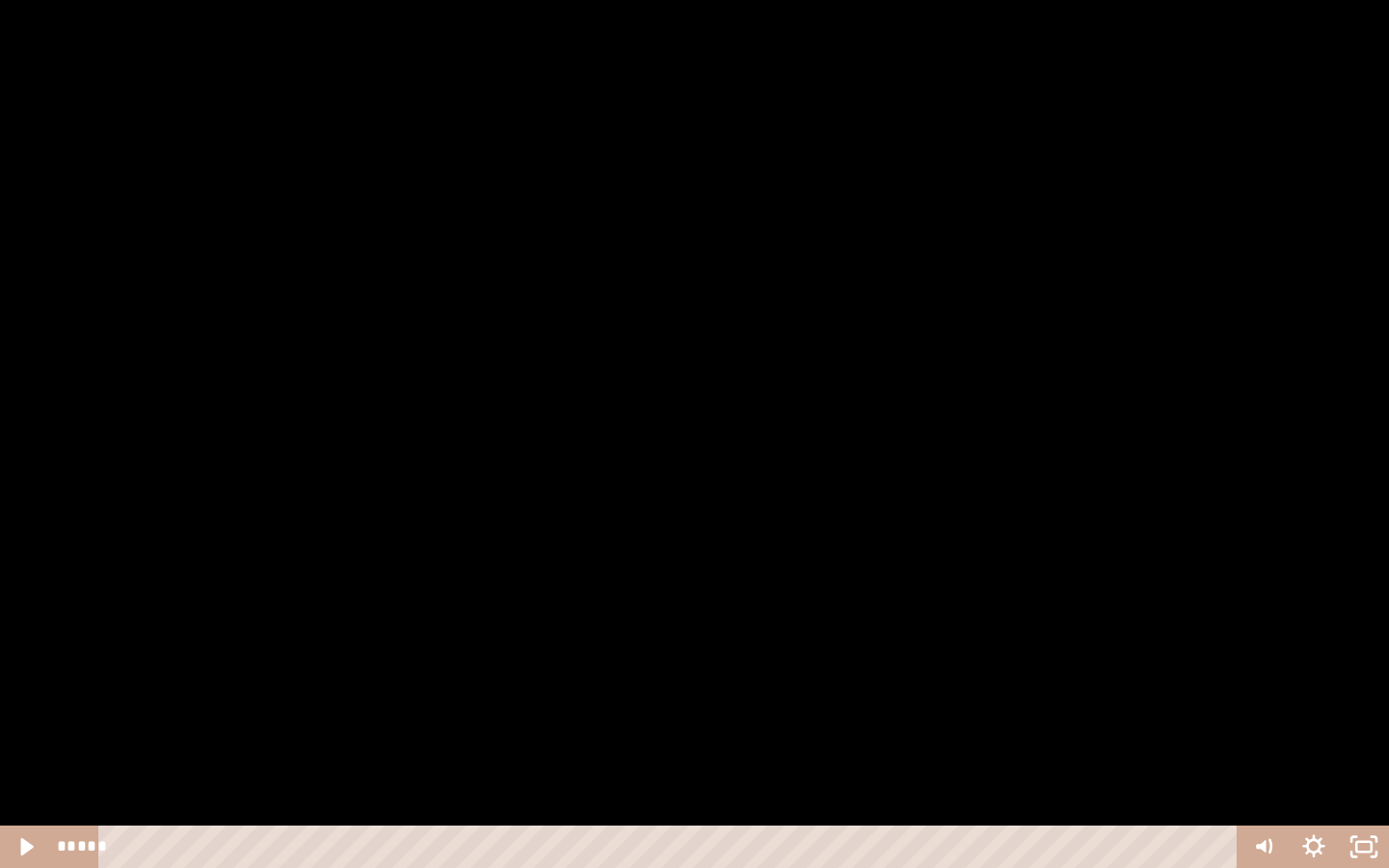 click at bounding box center [694, 434] 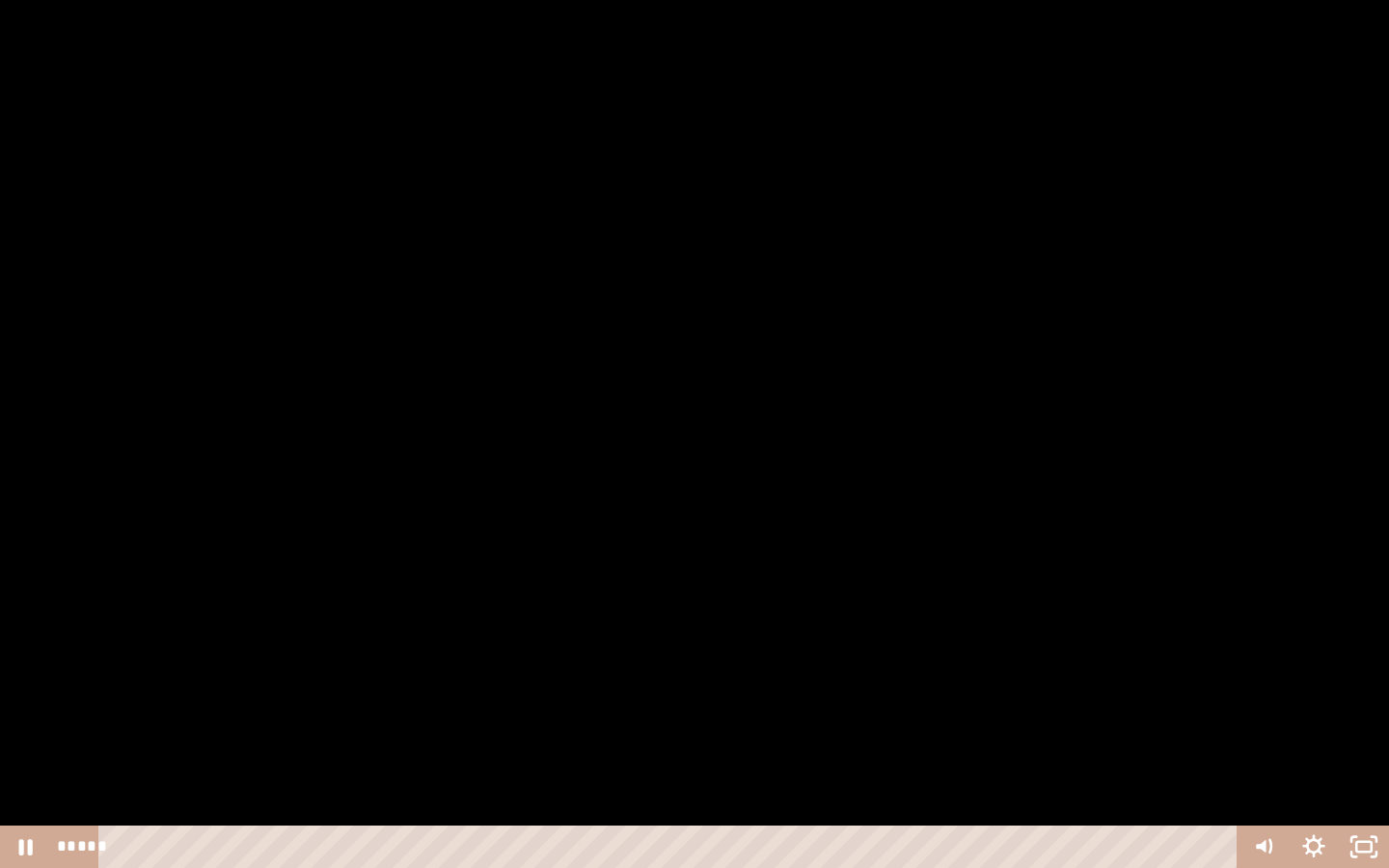 click at bounding box center (694, 434) 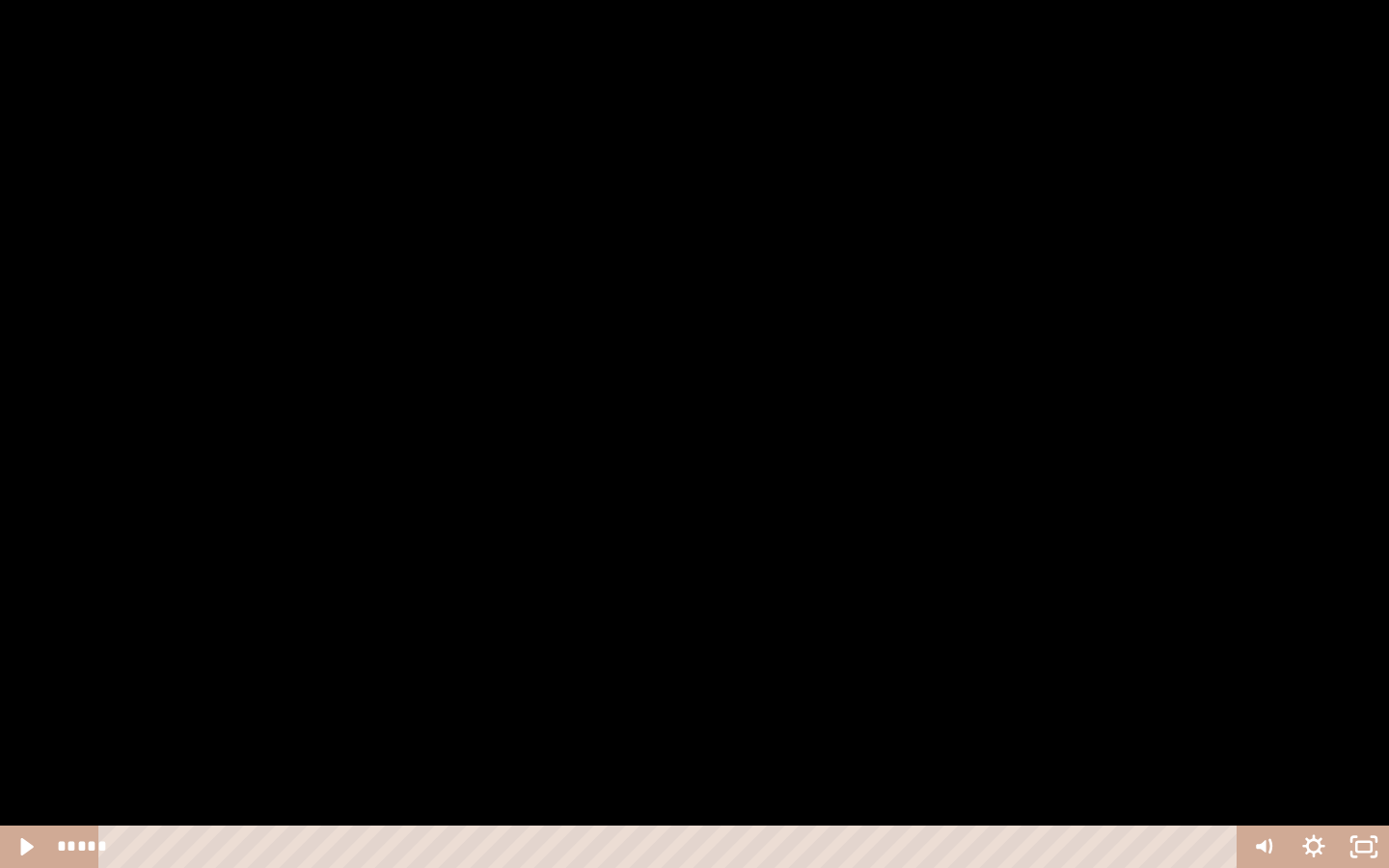 click at bounding box center (694, 434) 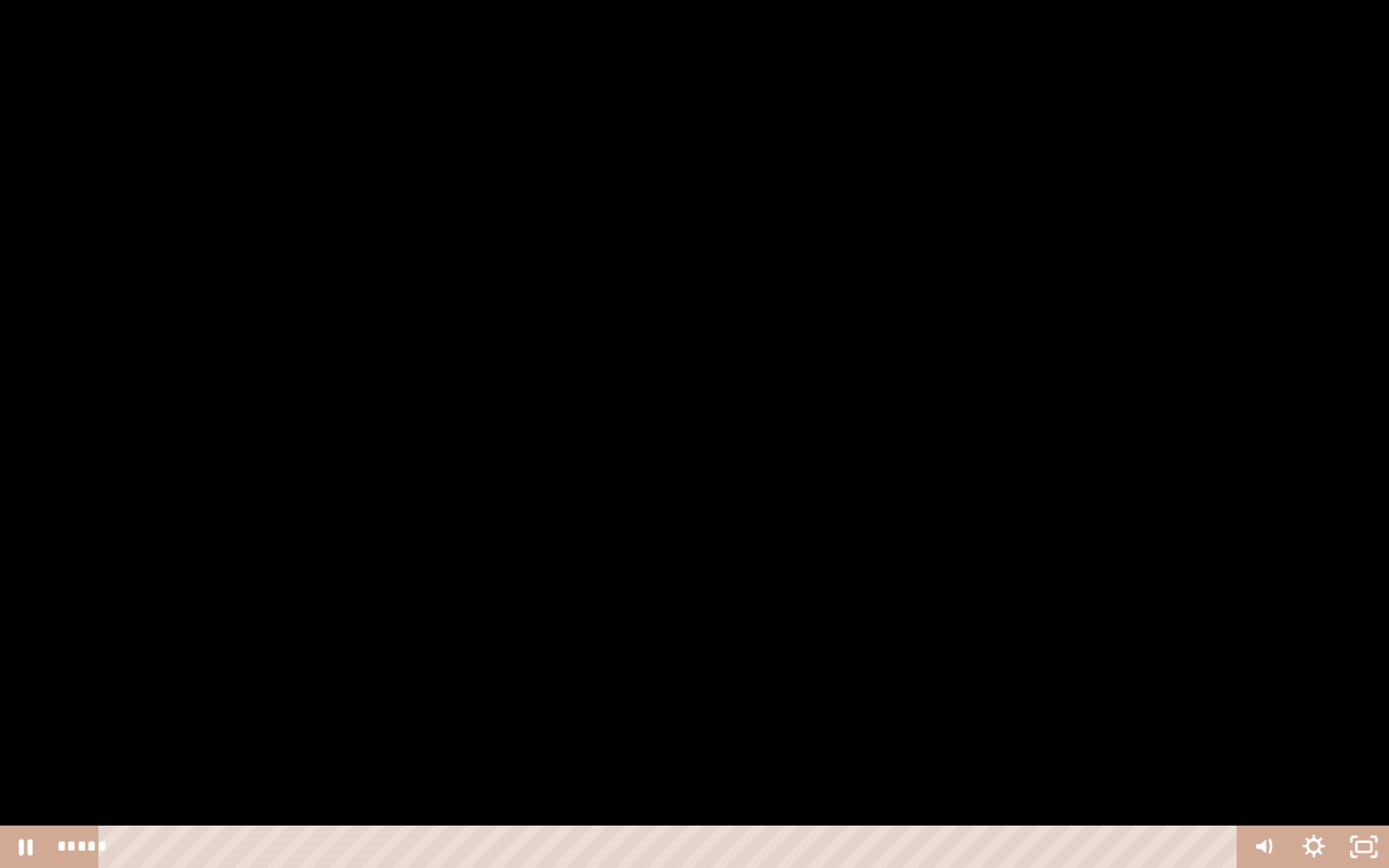 click at bounding box center (694, 434) 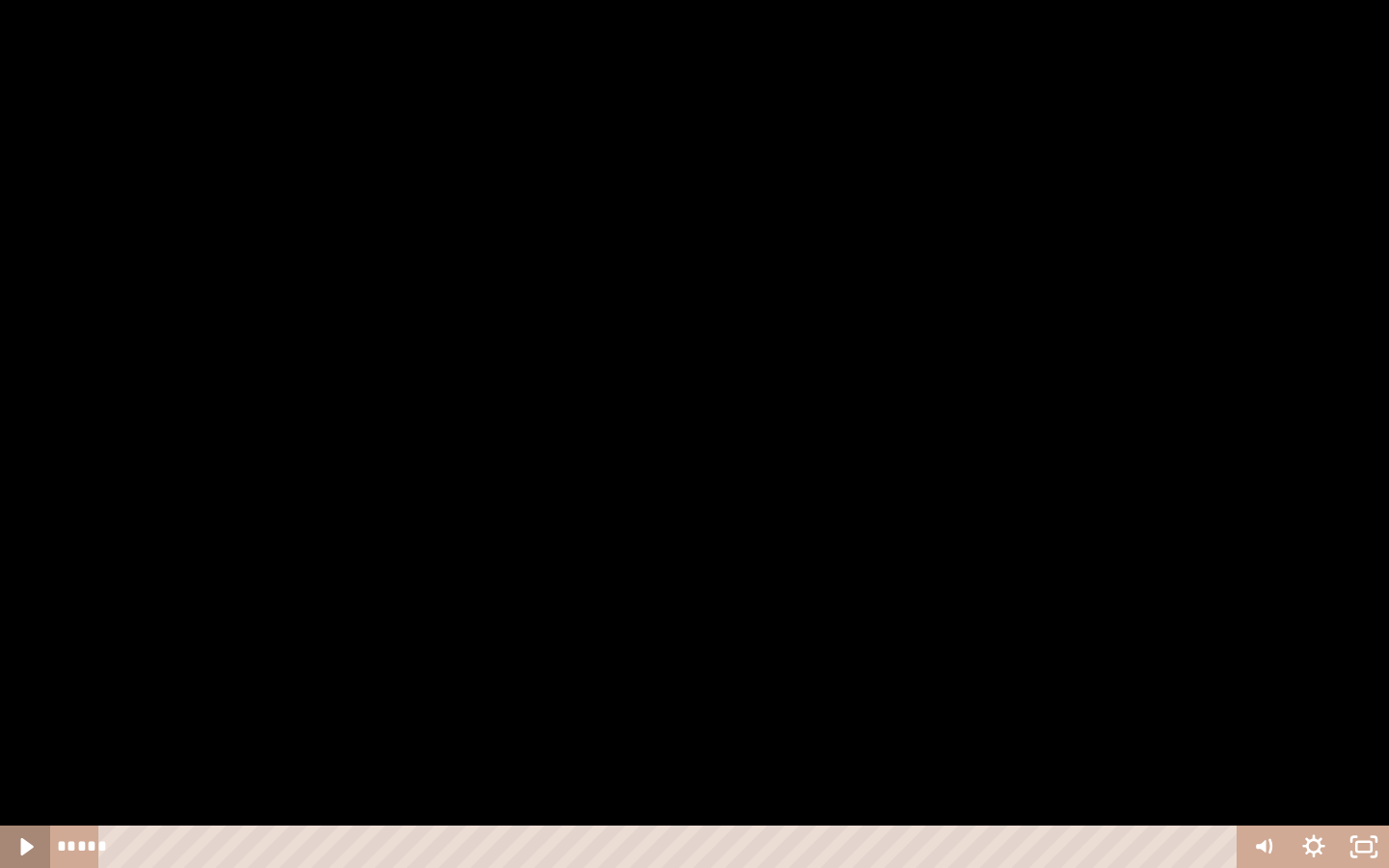 click 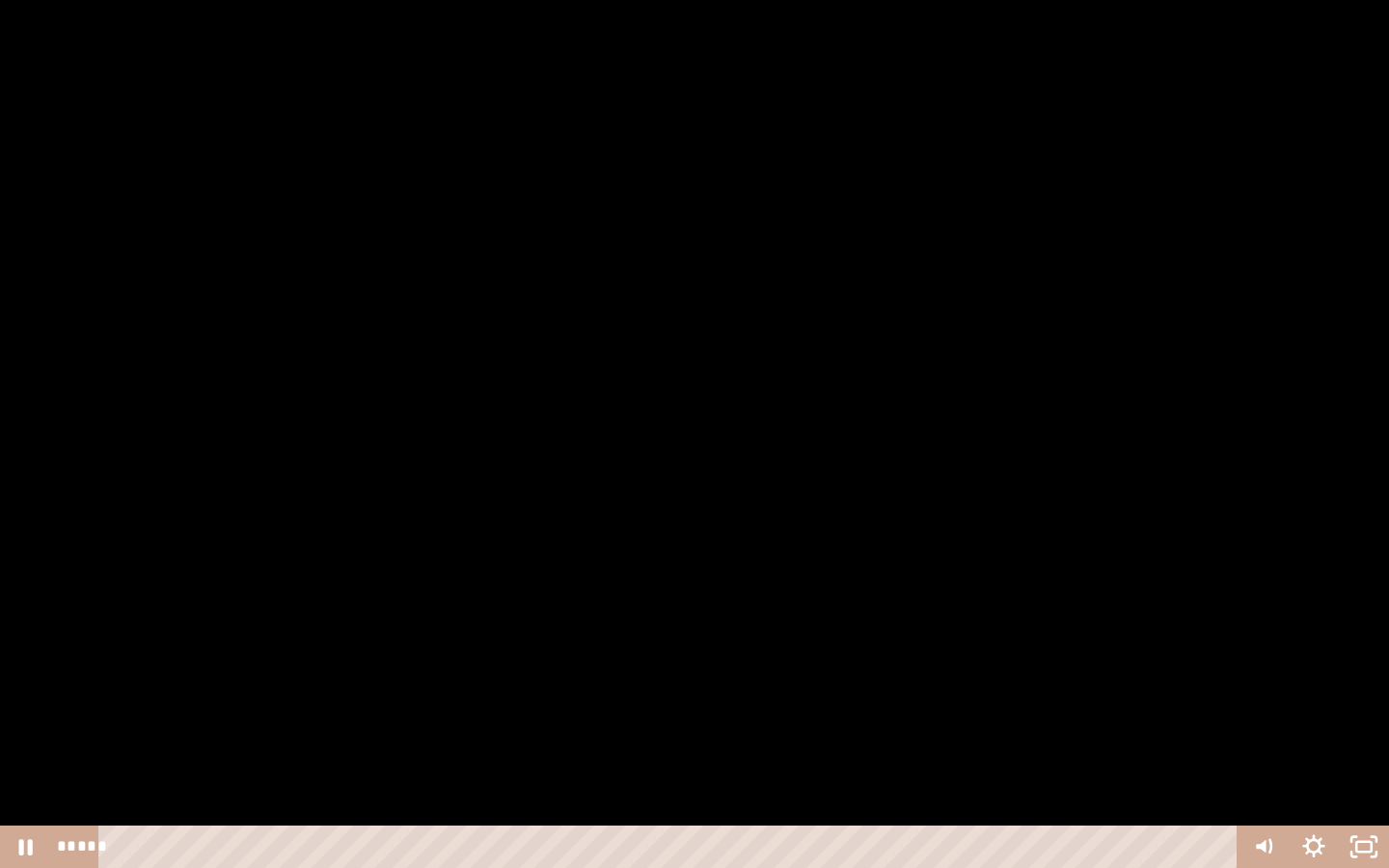 click at bounding box center (694, 434) 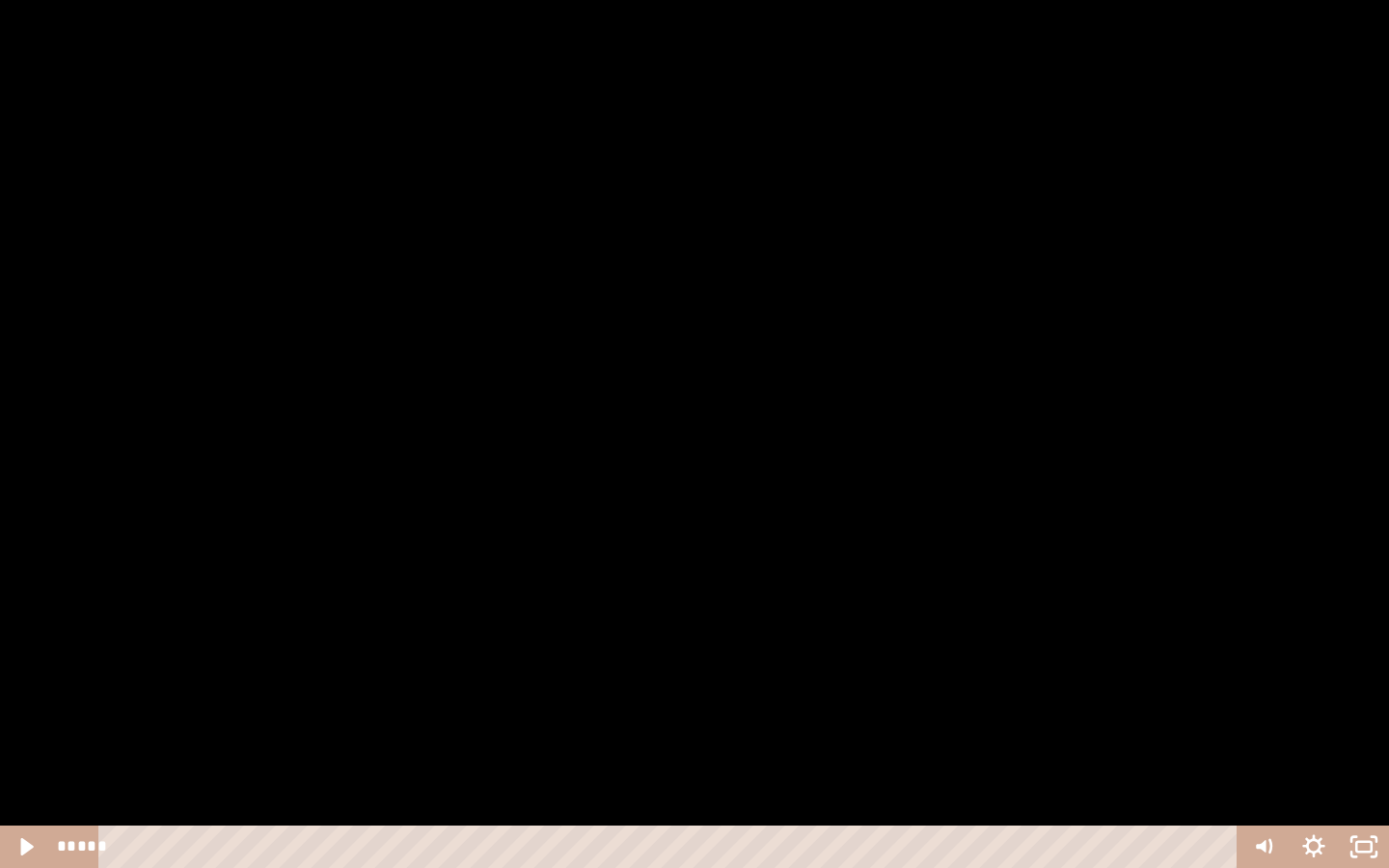 click at bounding box center (694, 434) 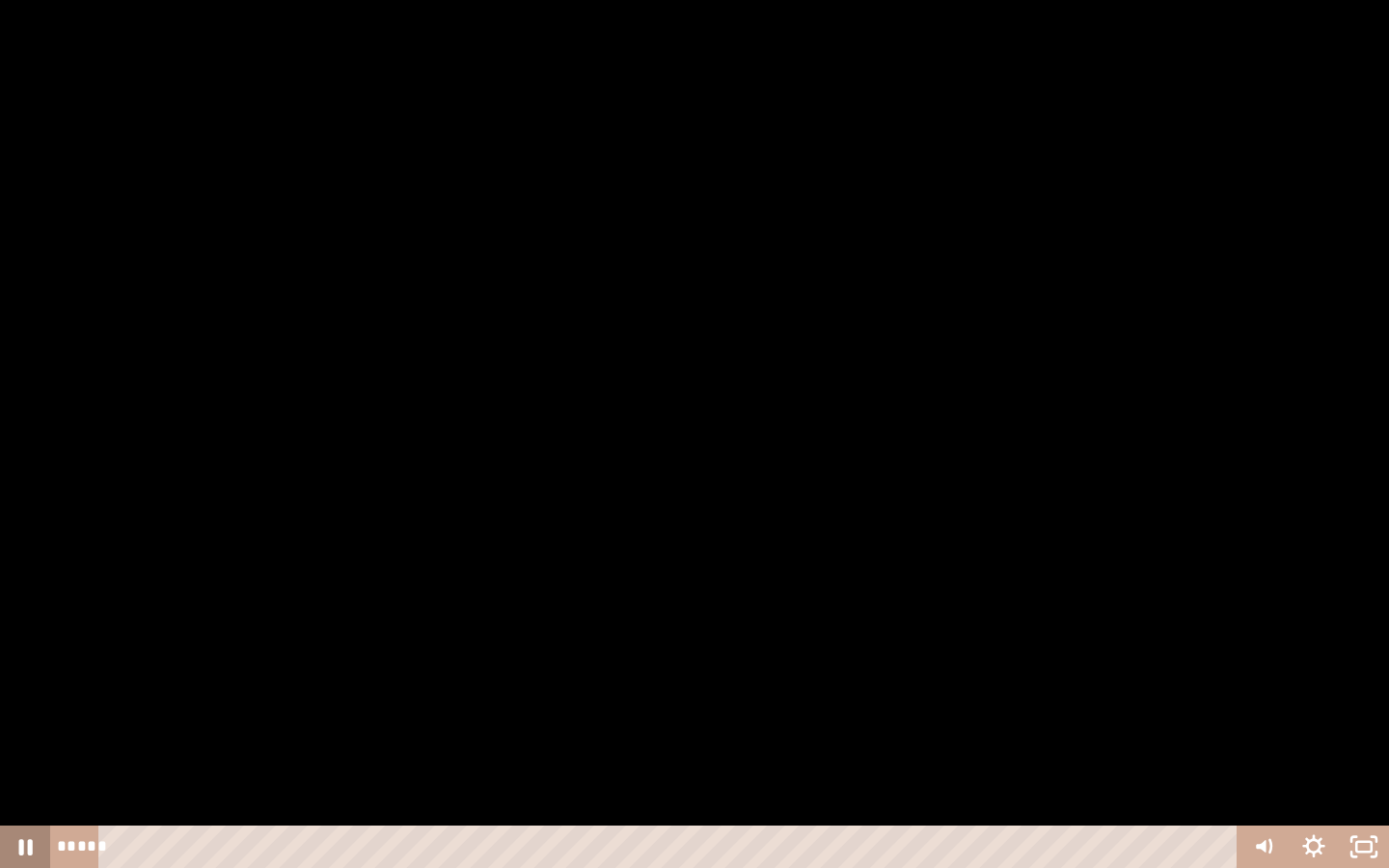 click 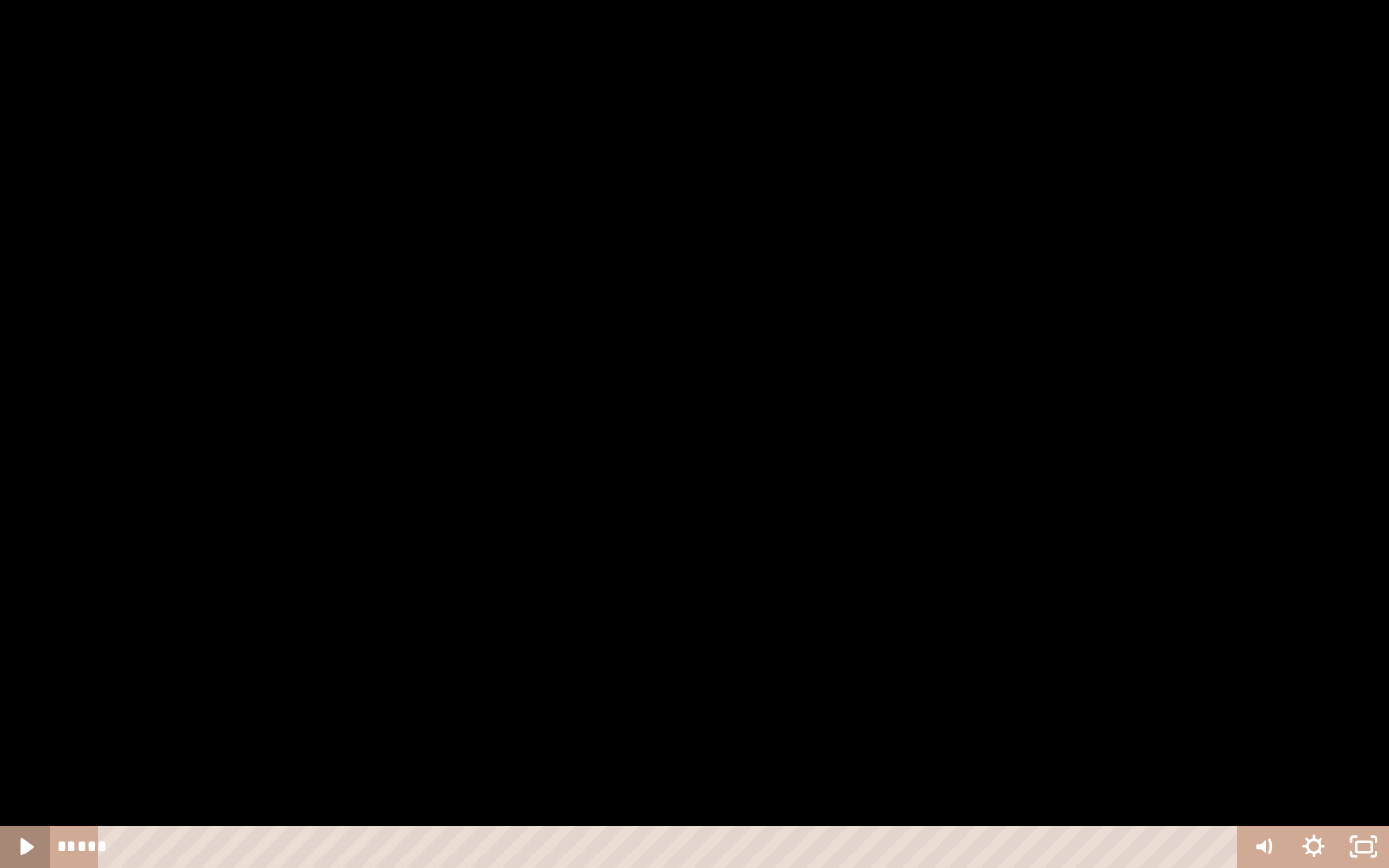 click 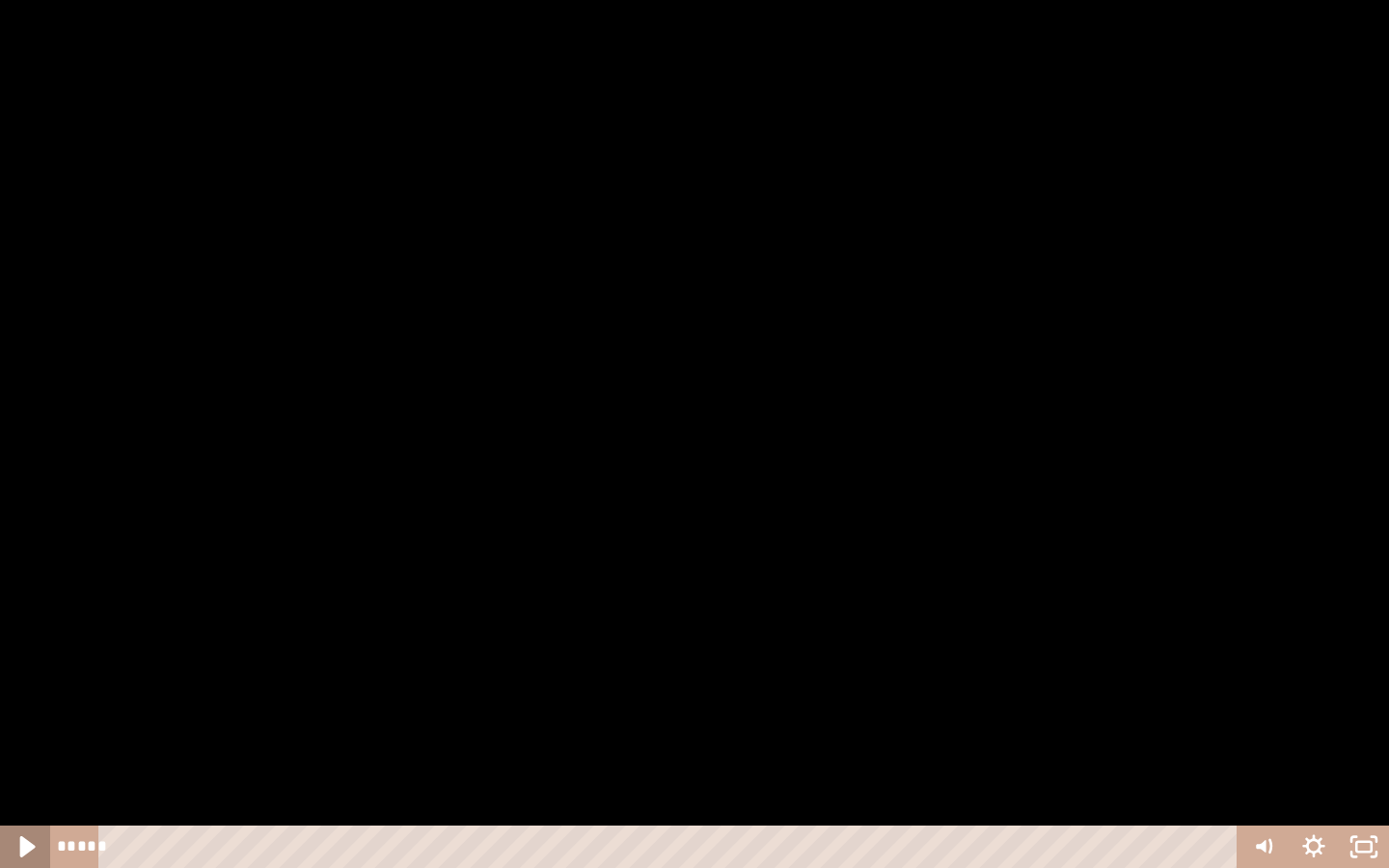 click 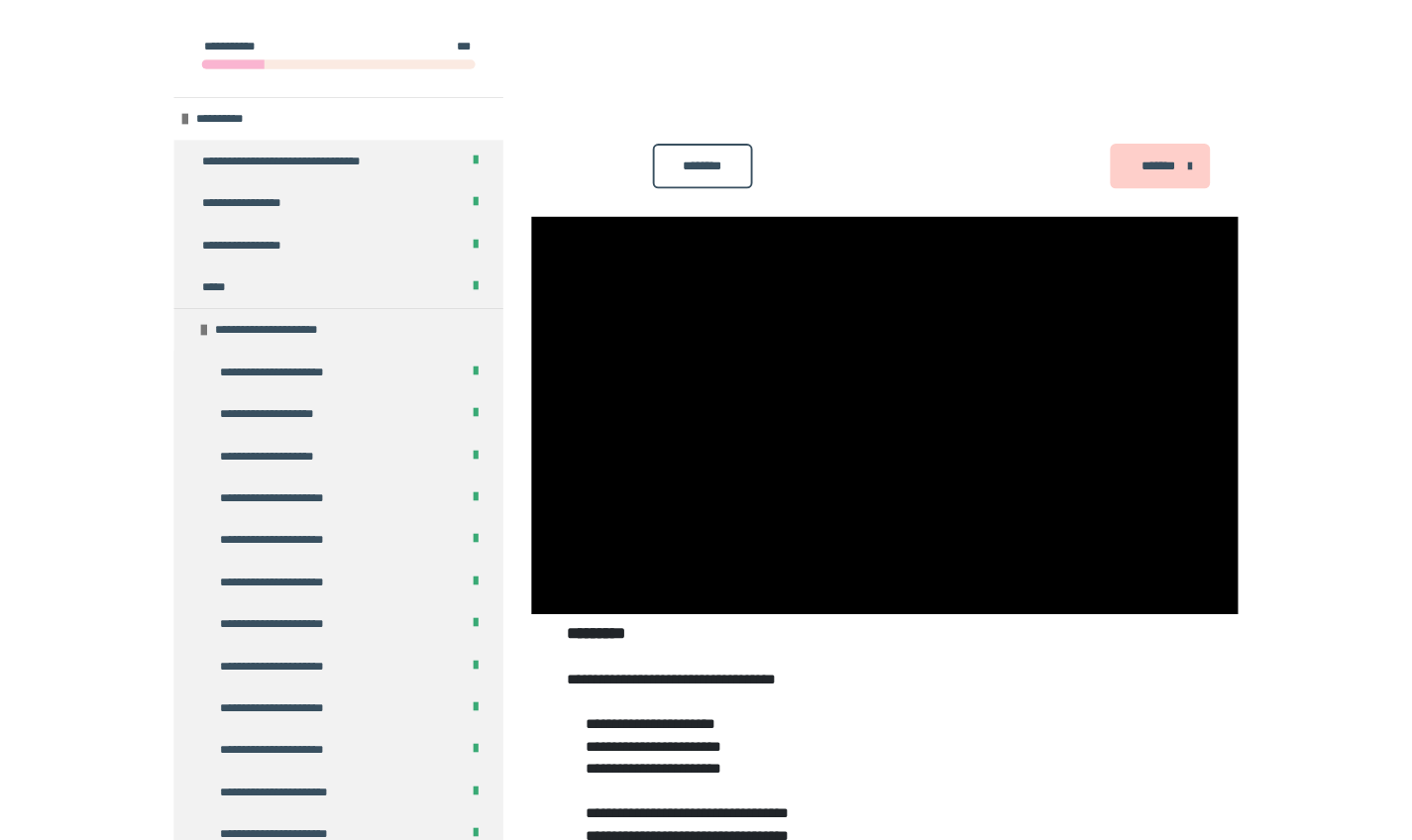 scroll, scrollTop: 220, scrollLeft: 0, axis: vertical 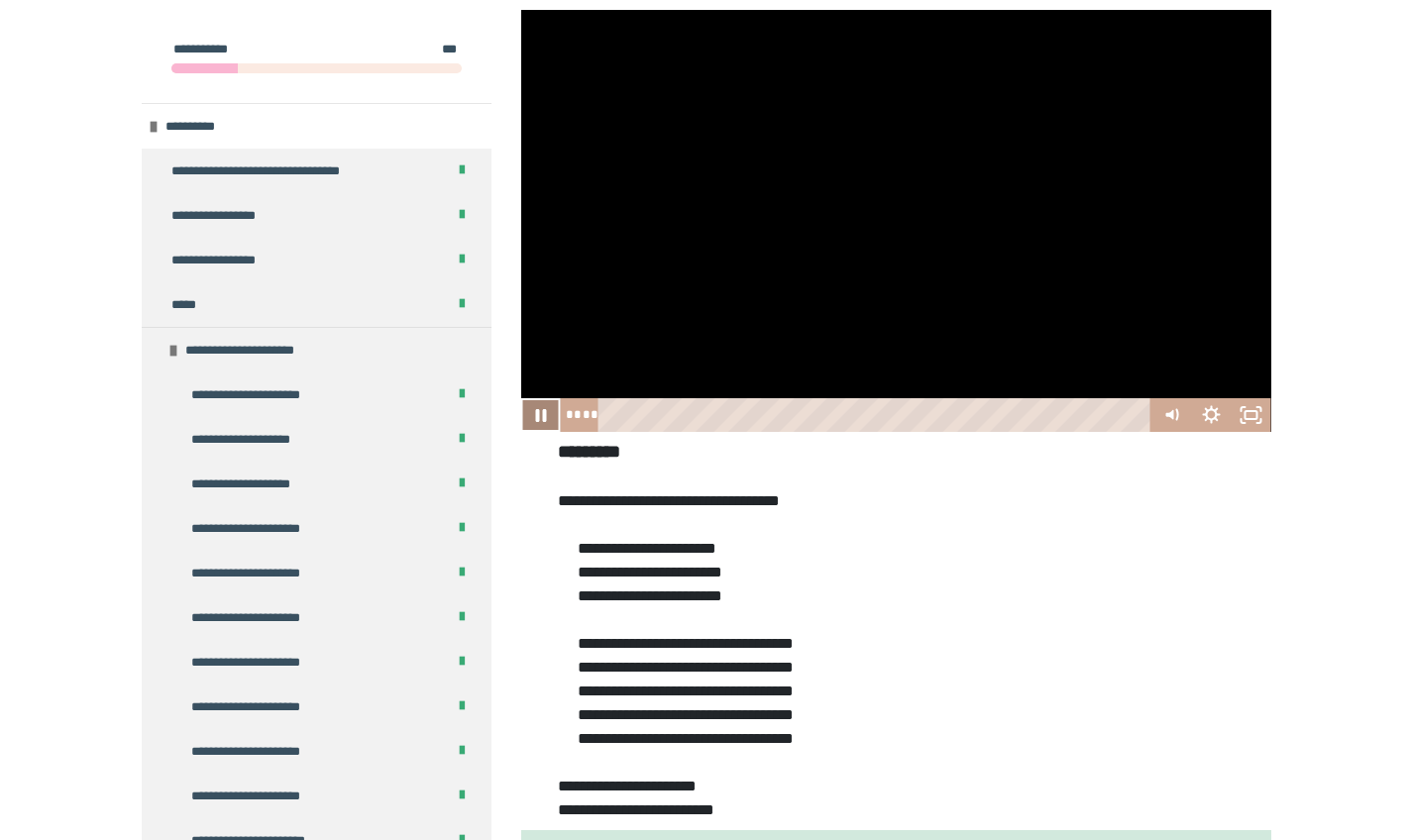 click 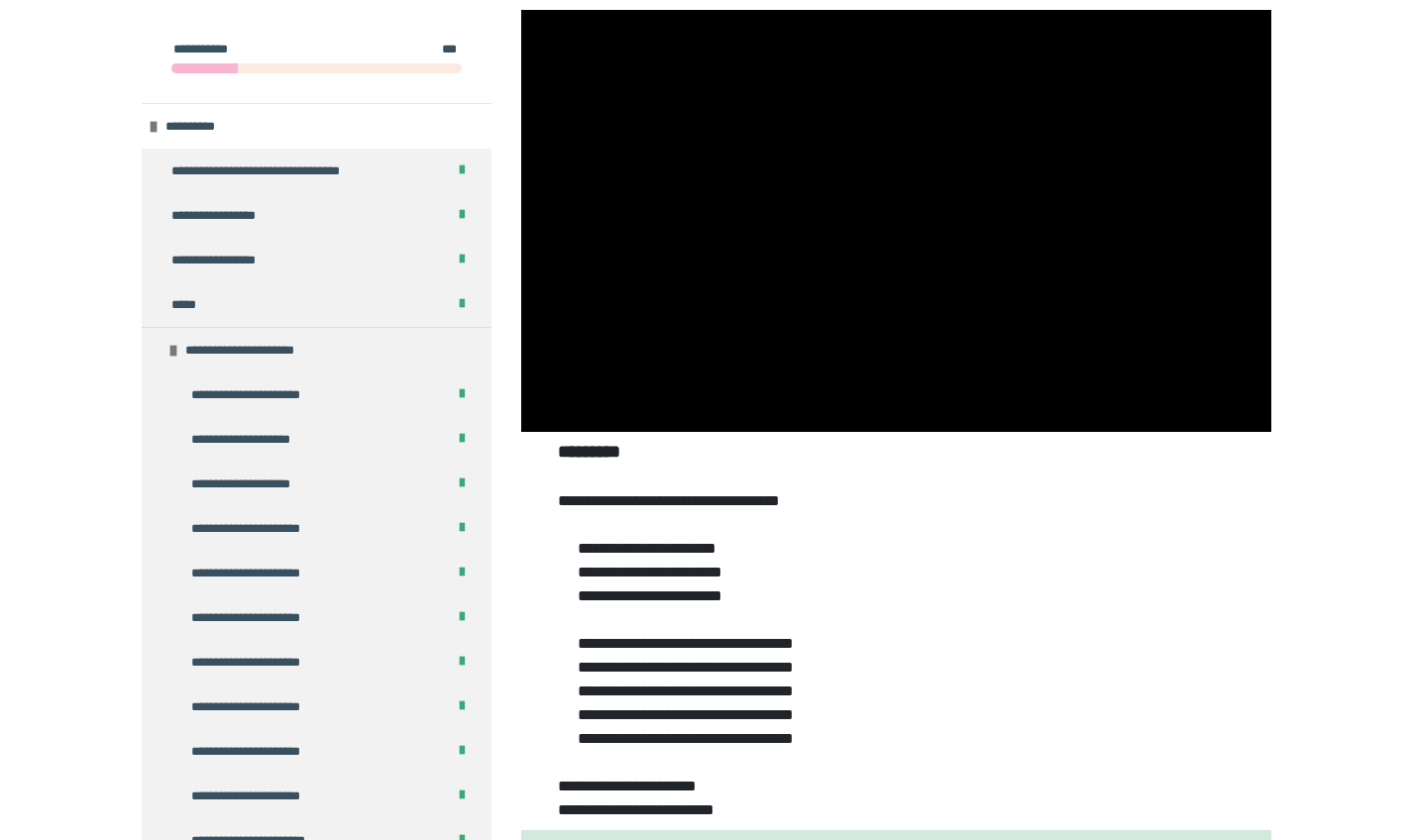 scroll, scrollTop: 1268, scrollLeft: 0, axis: vertical 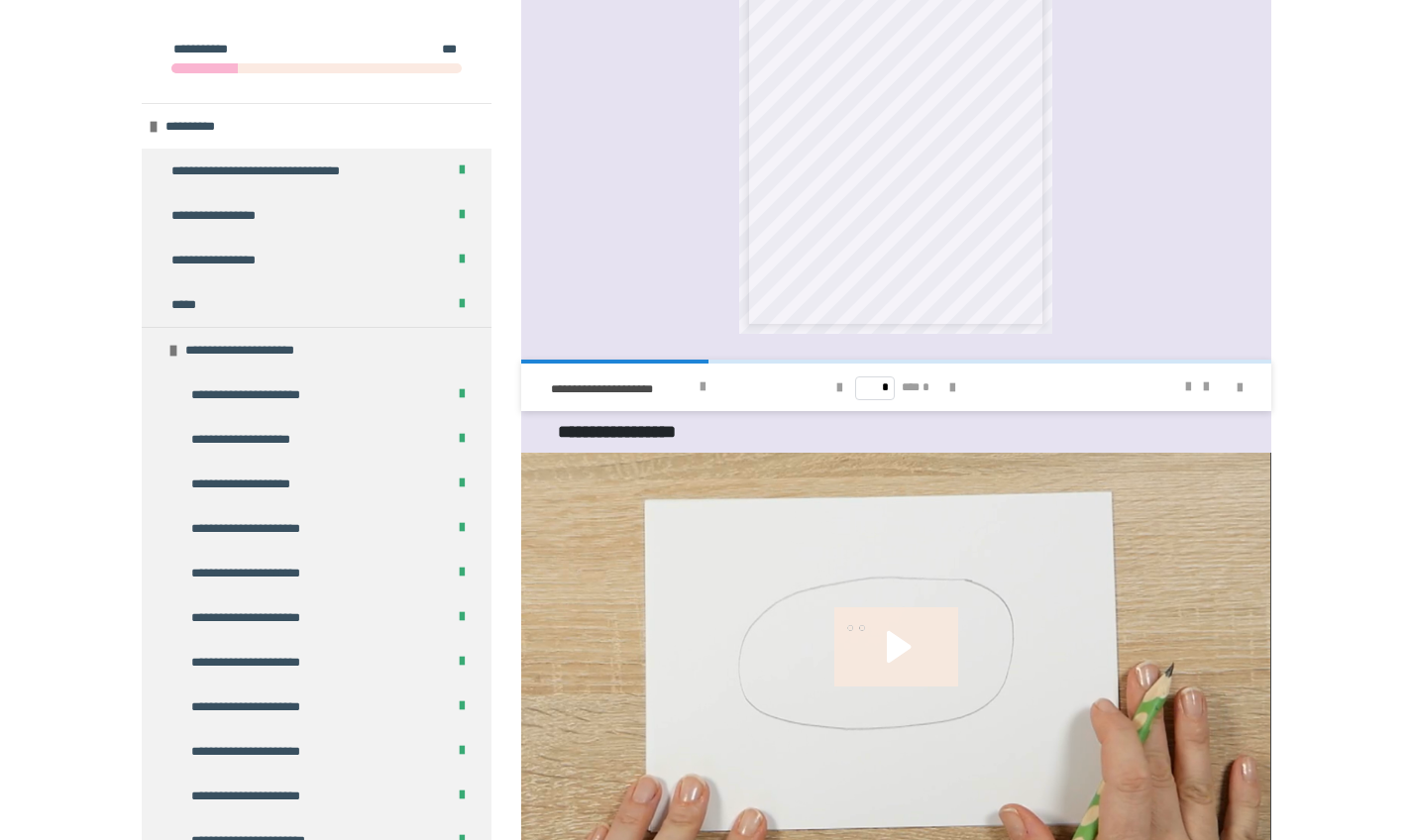 click 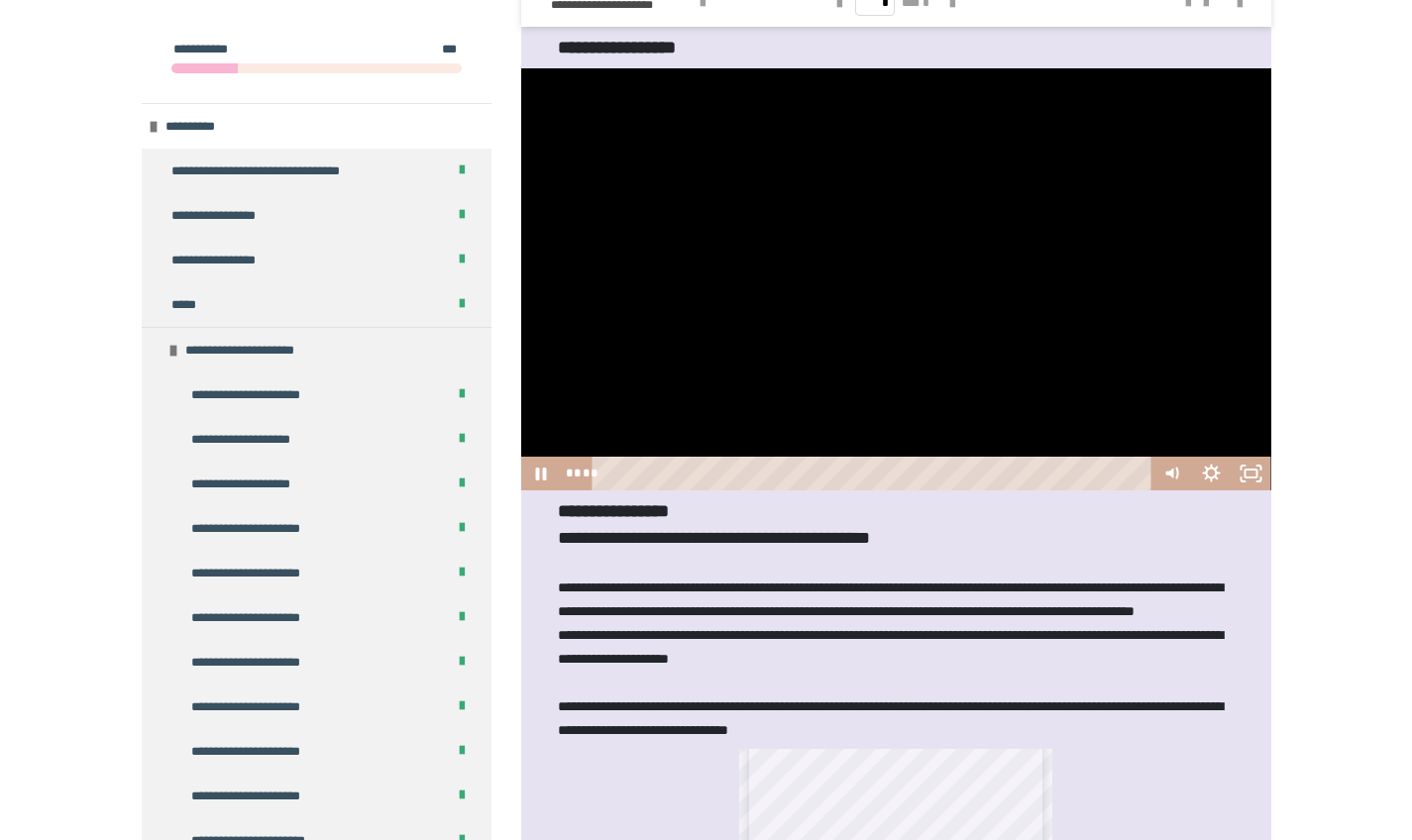 scroll, scrollTop: 2246, scrollLeft: 0, axis: vertical 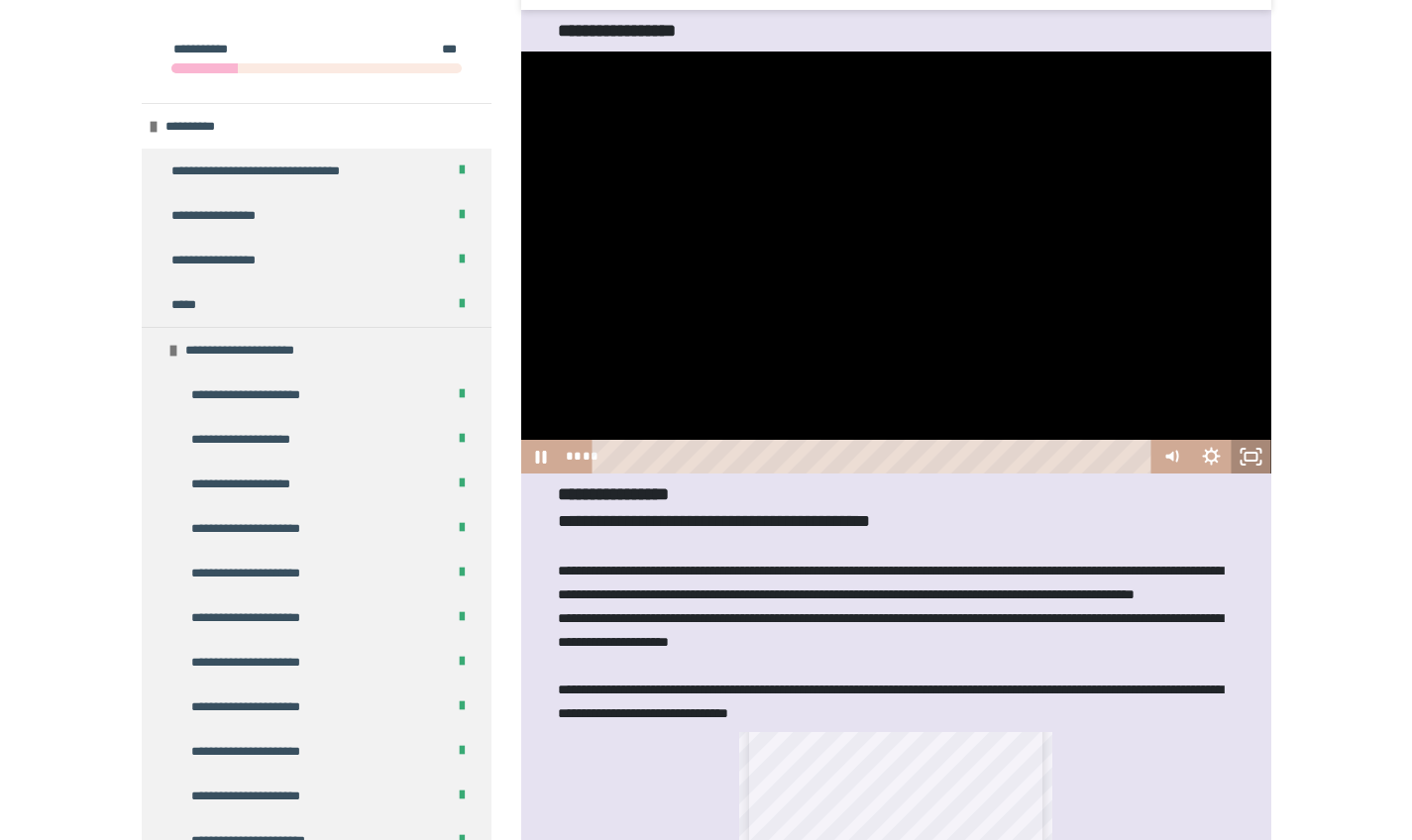 click 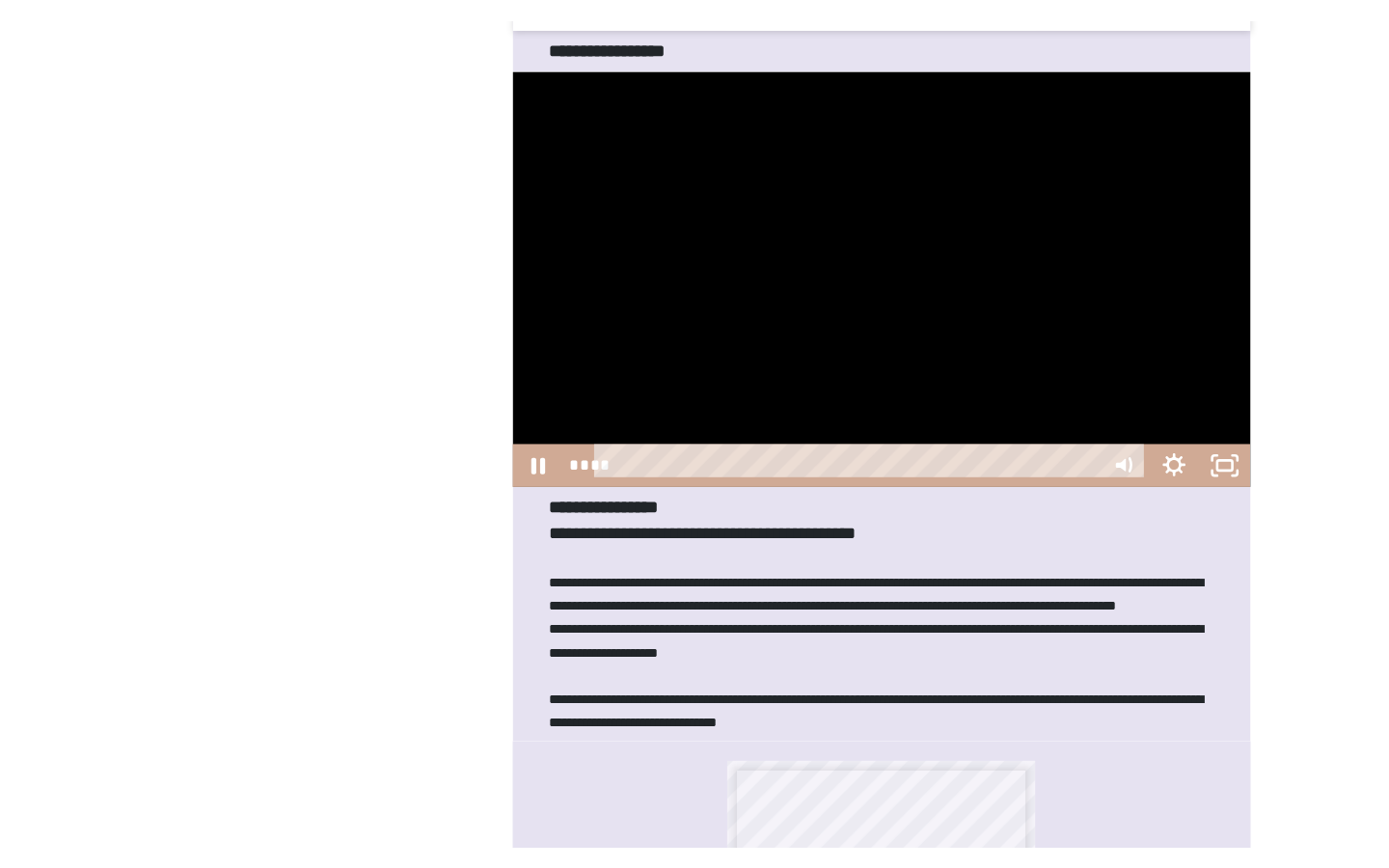 scroll, scrollTop: 0, scrollLeft: 0, axis: both 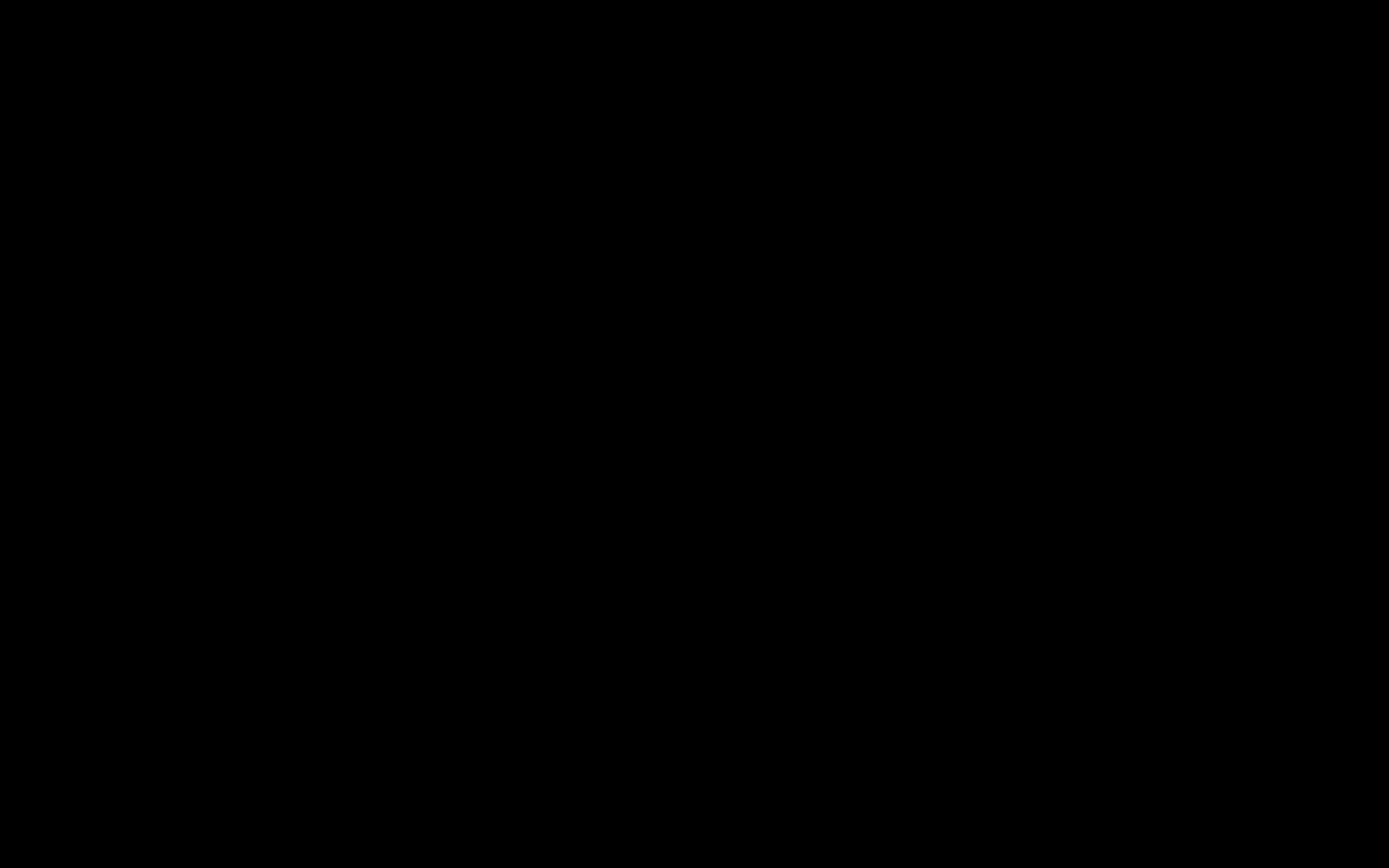 click at bounding box center [694, 434] 